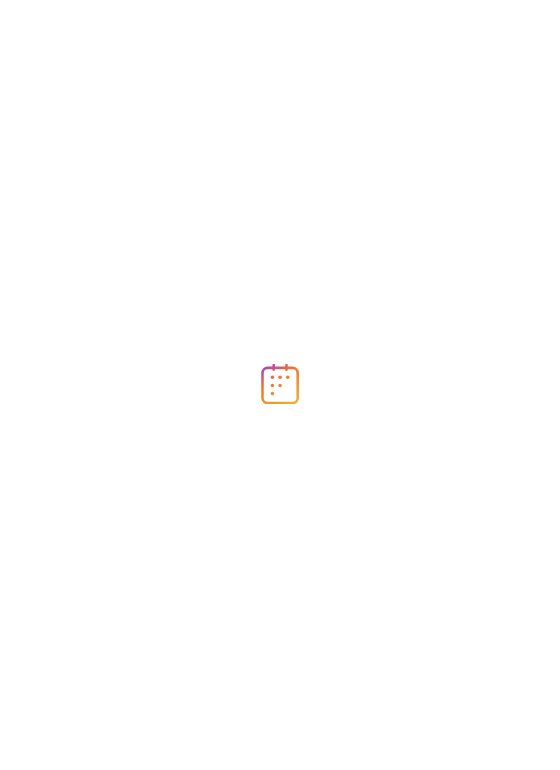 scroll, scrollTop: 0, scrollLeft: 0, axis: both 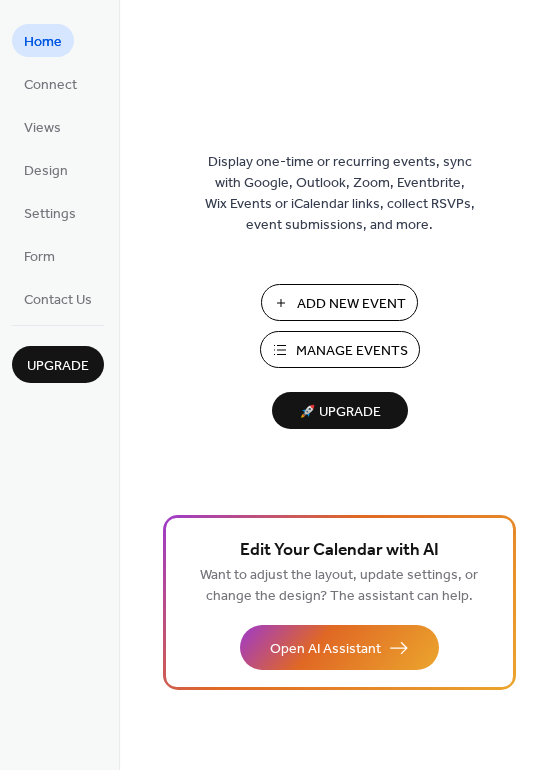 click on "Add New Event" at bounding box center [351, 304] 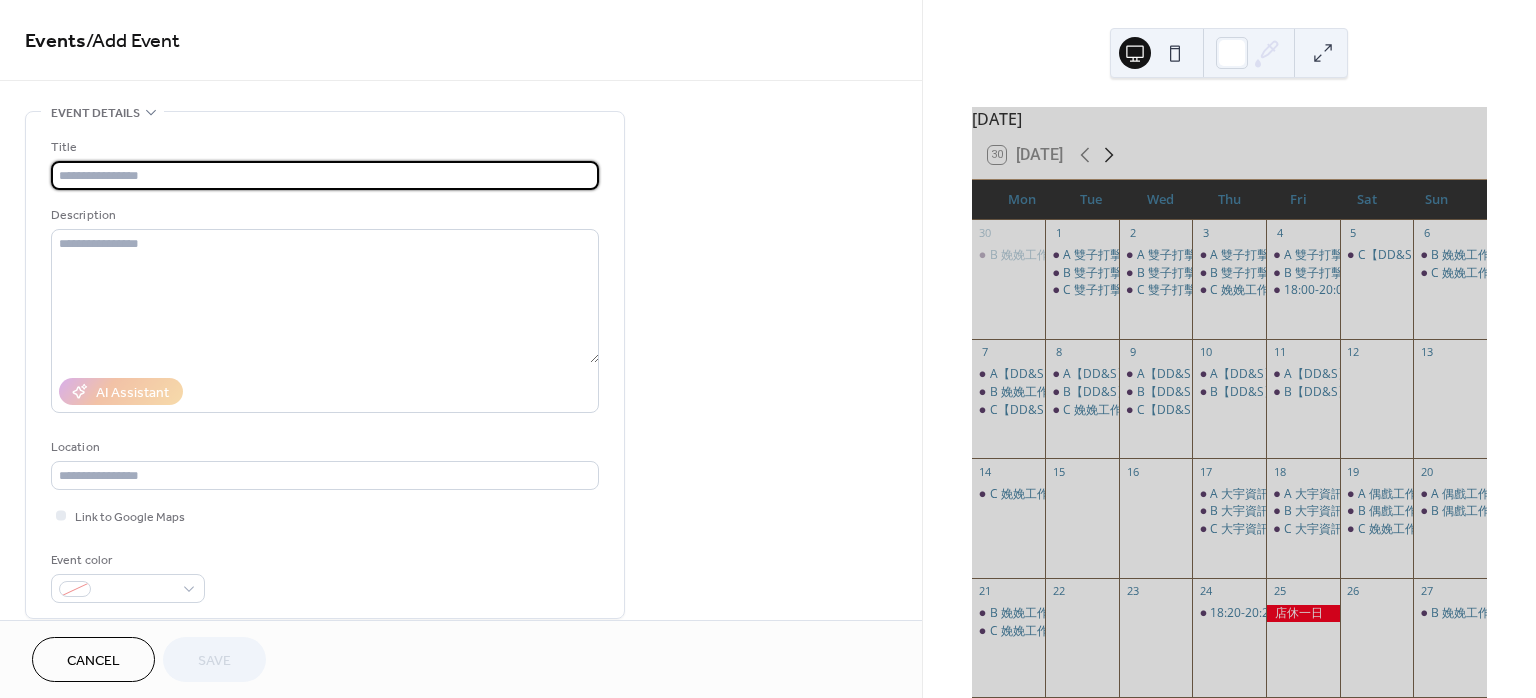 scroll, scrollTop: 0, scrollLeft: 0, axis: both 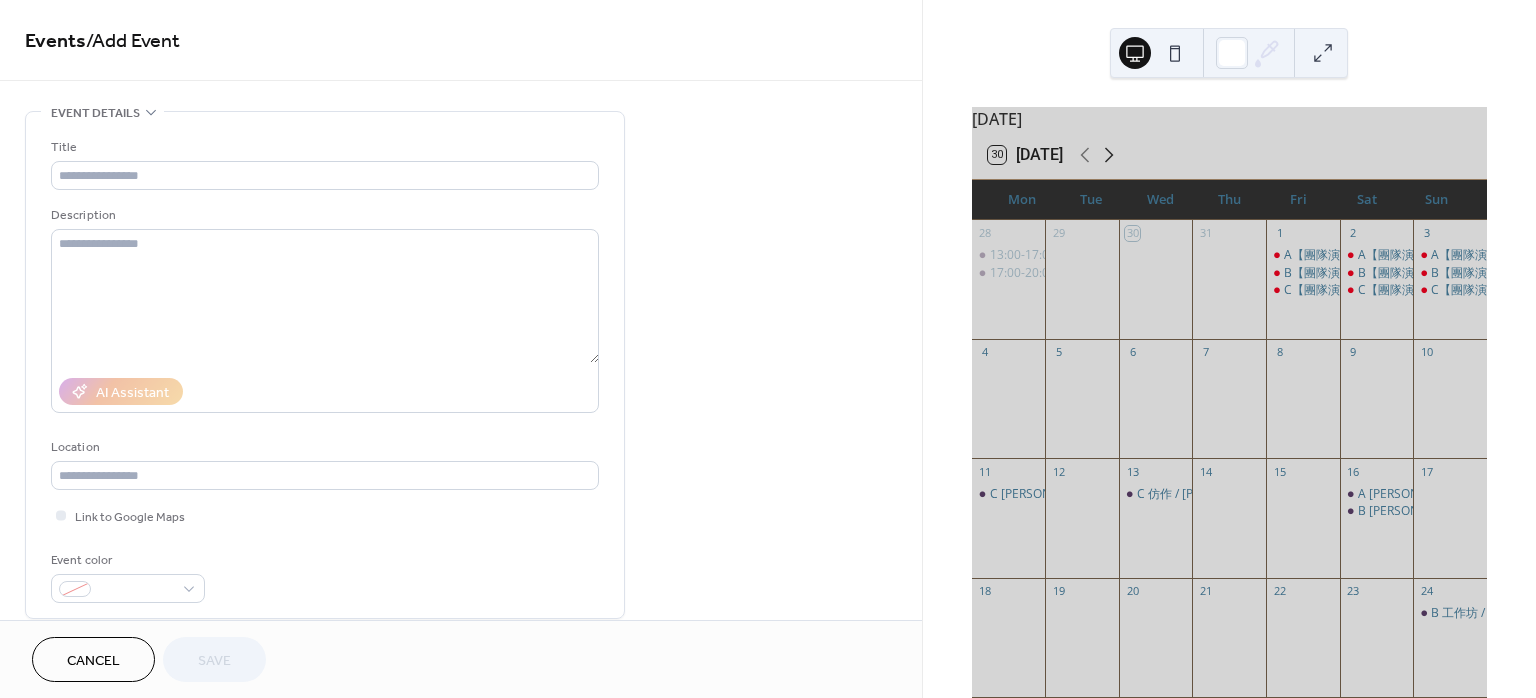 click 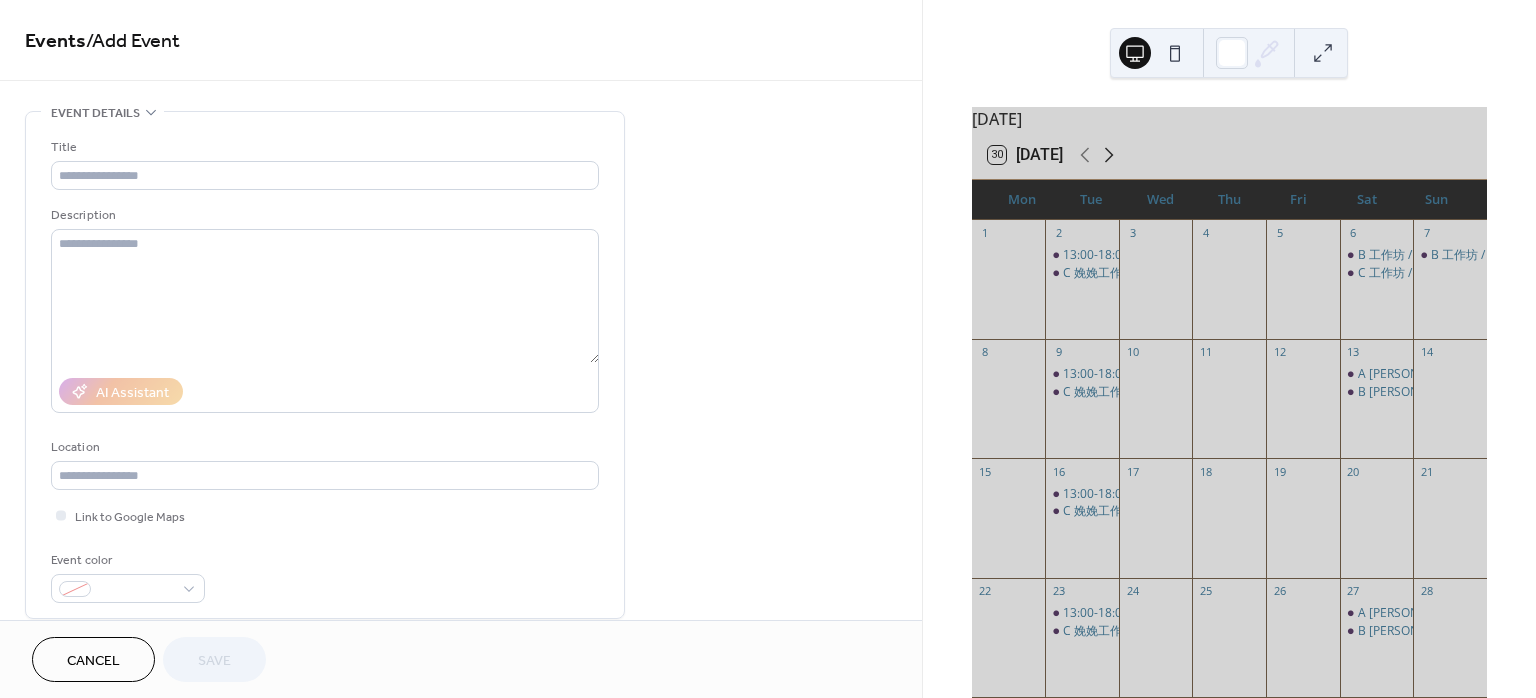 click 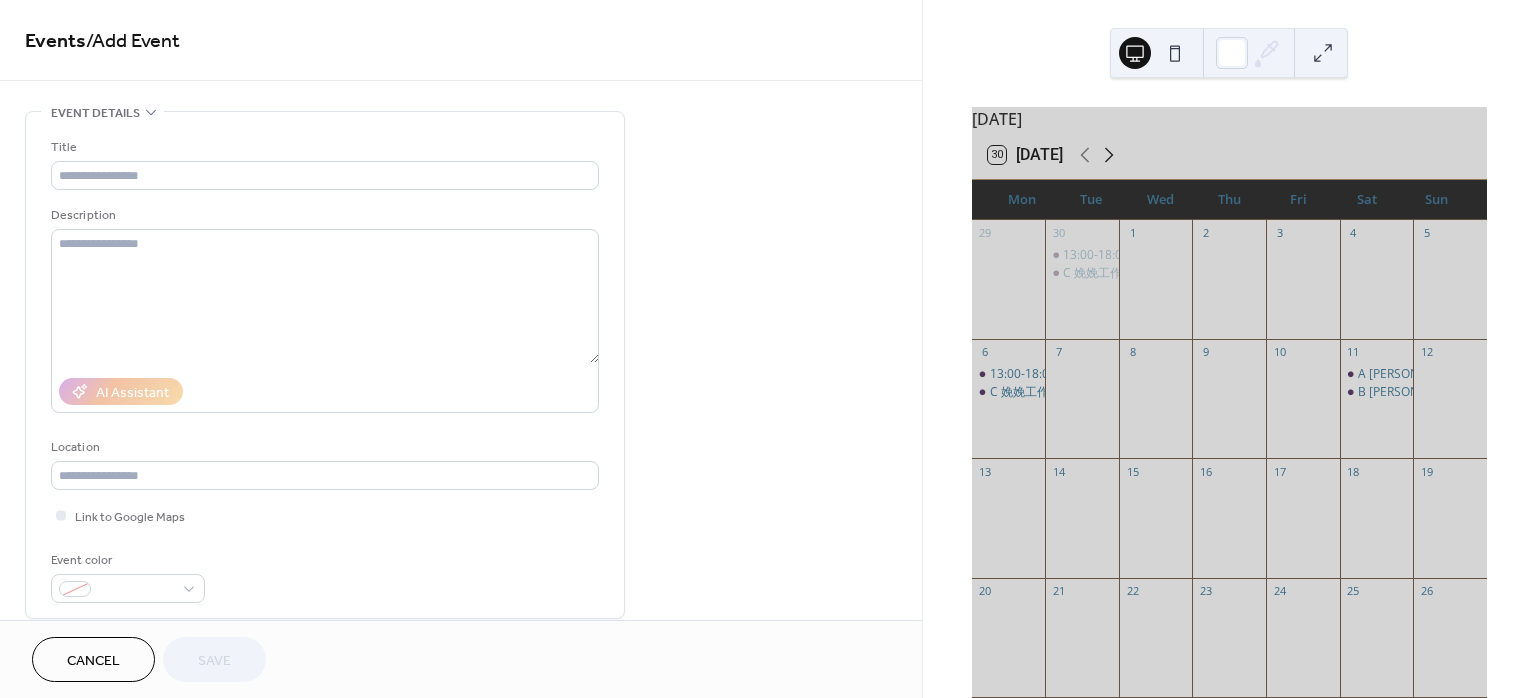 click 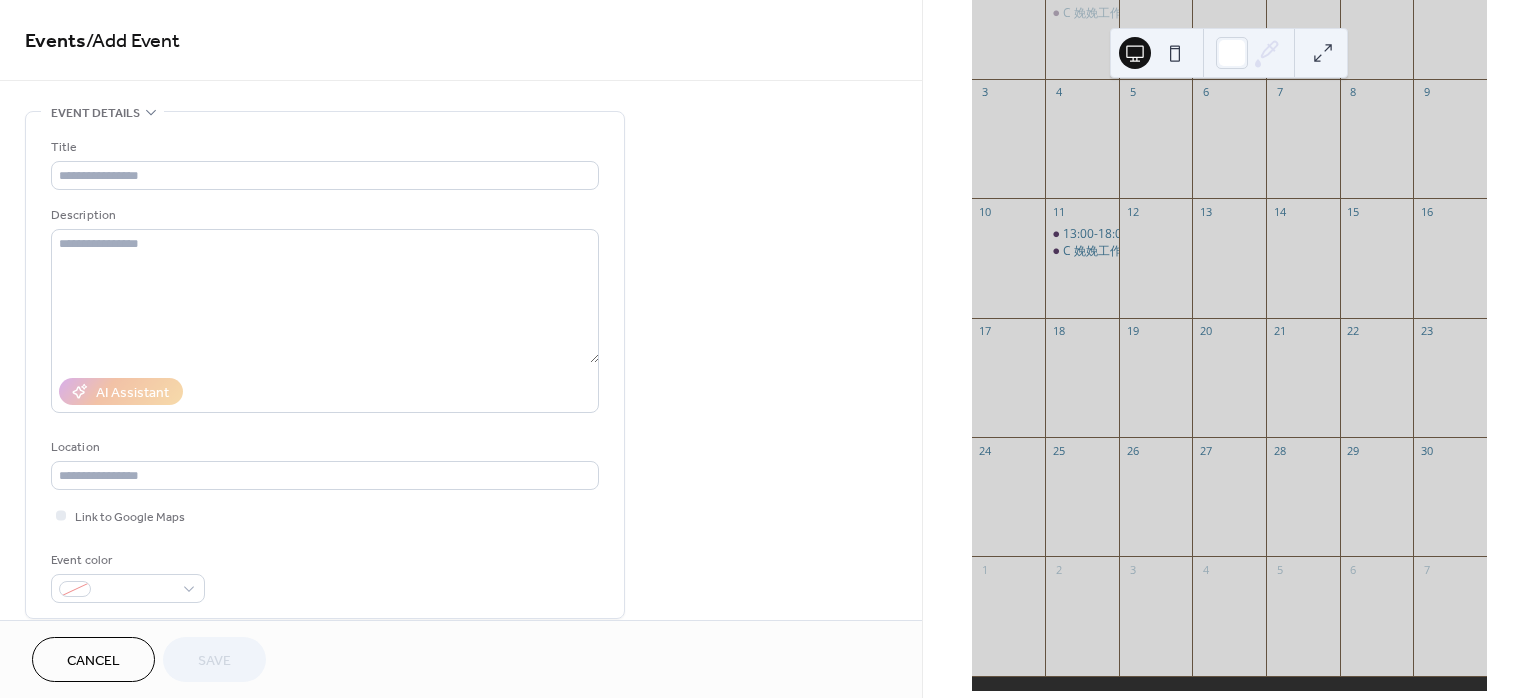 scroll, scrollTop: 266, scrollLeft: 0, axis: vertical 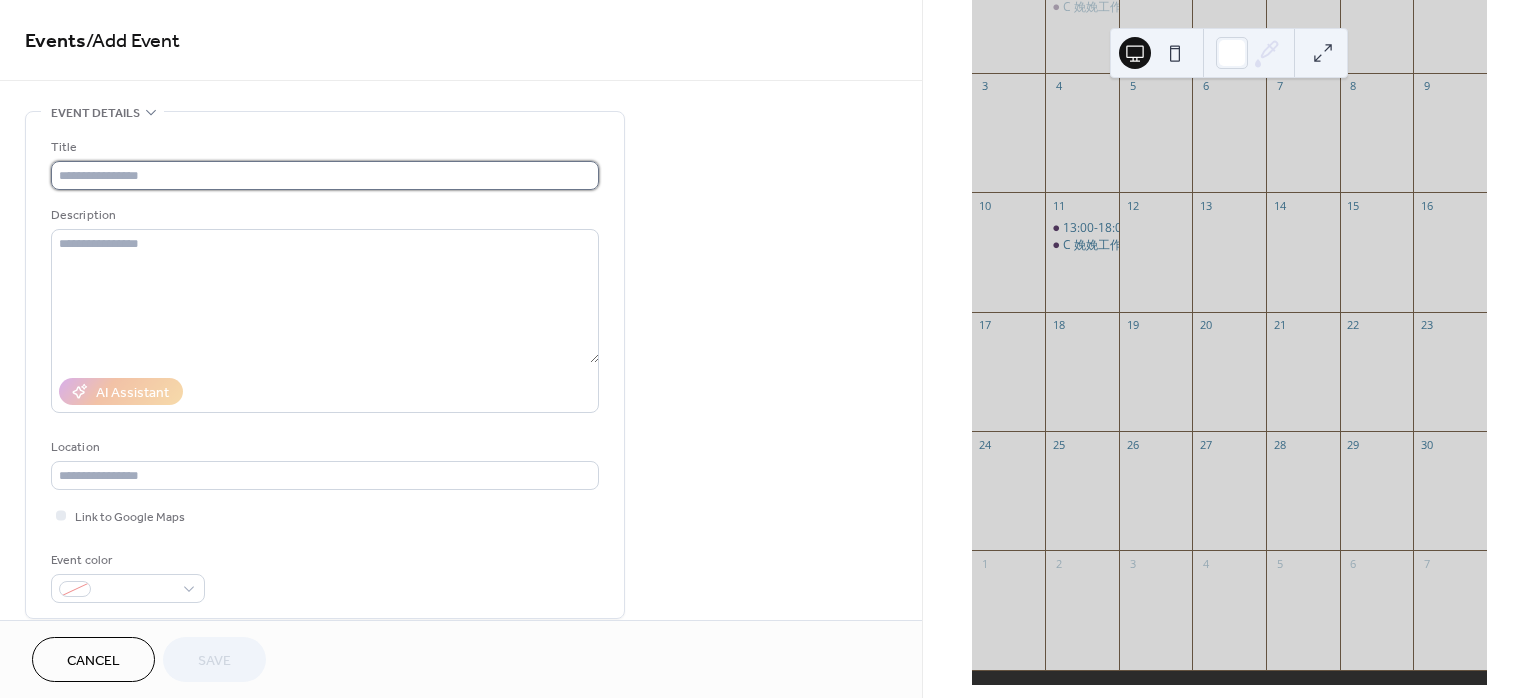 click at bounding box center (325, 175) 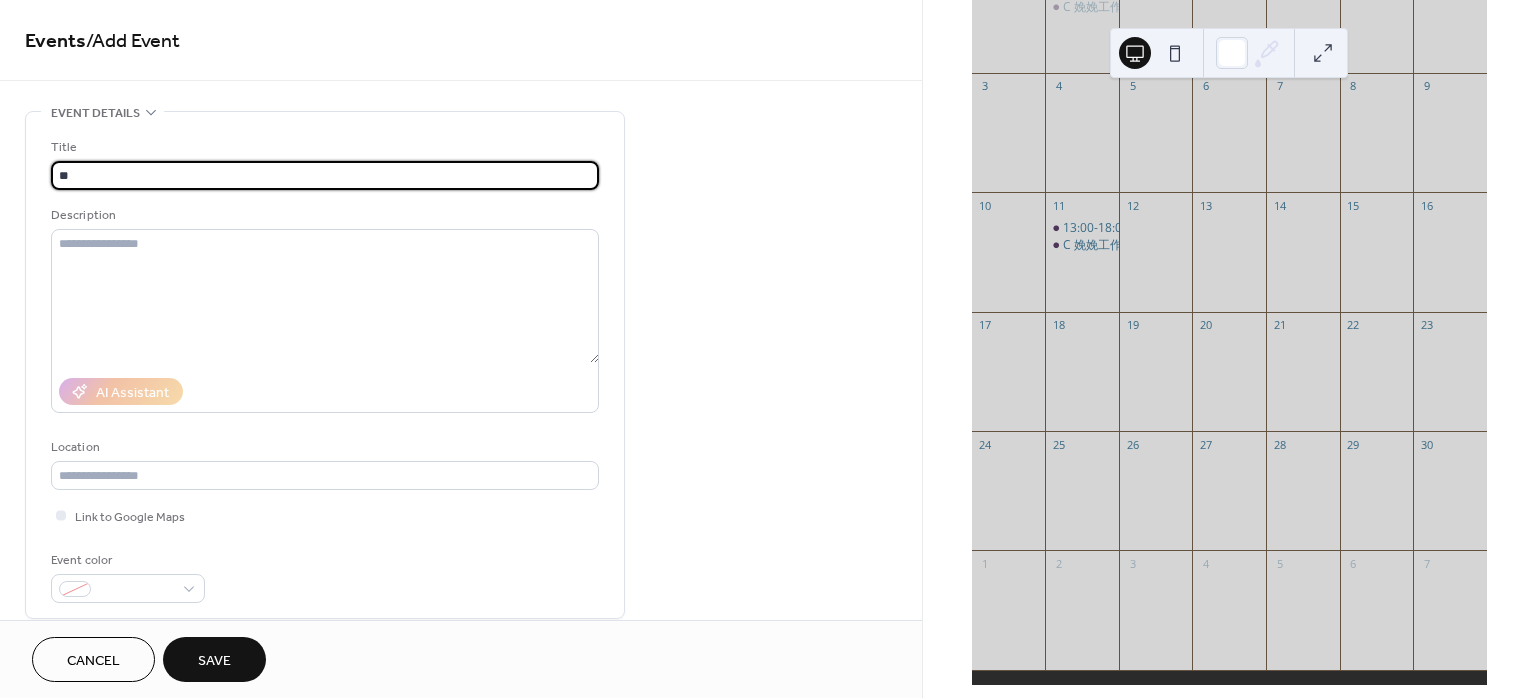 paste on "**********" 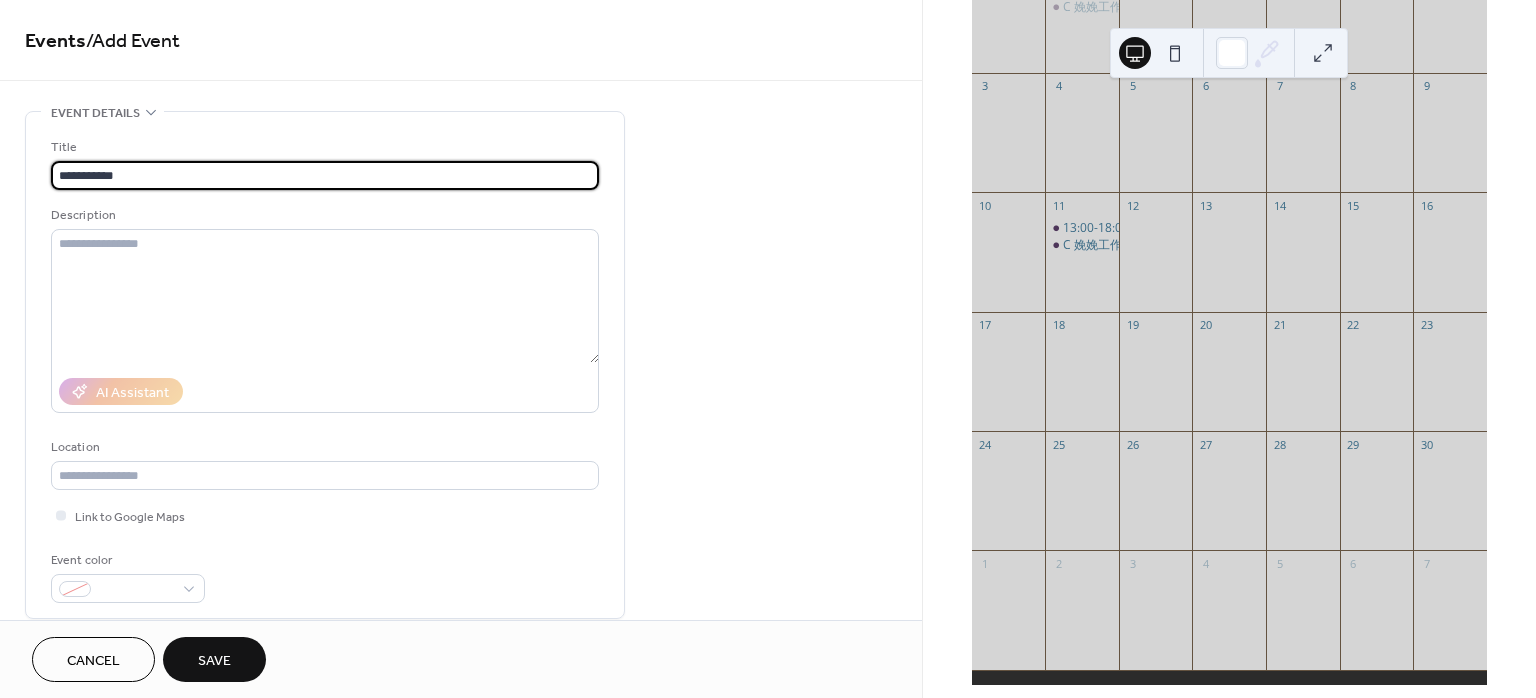 click on "**********" at bounding box center [325, 175] 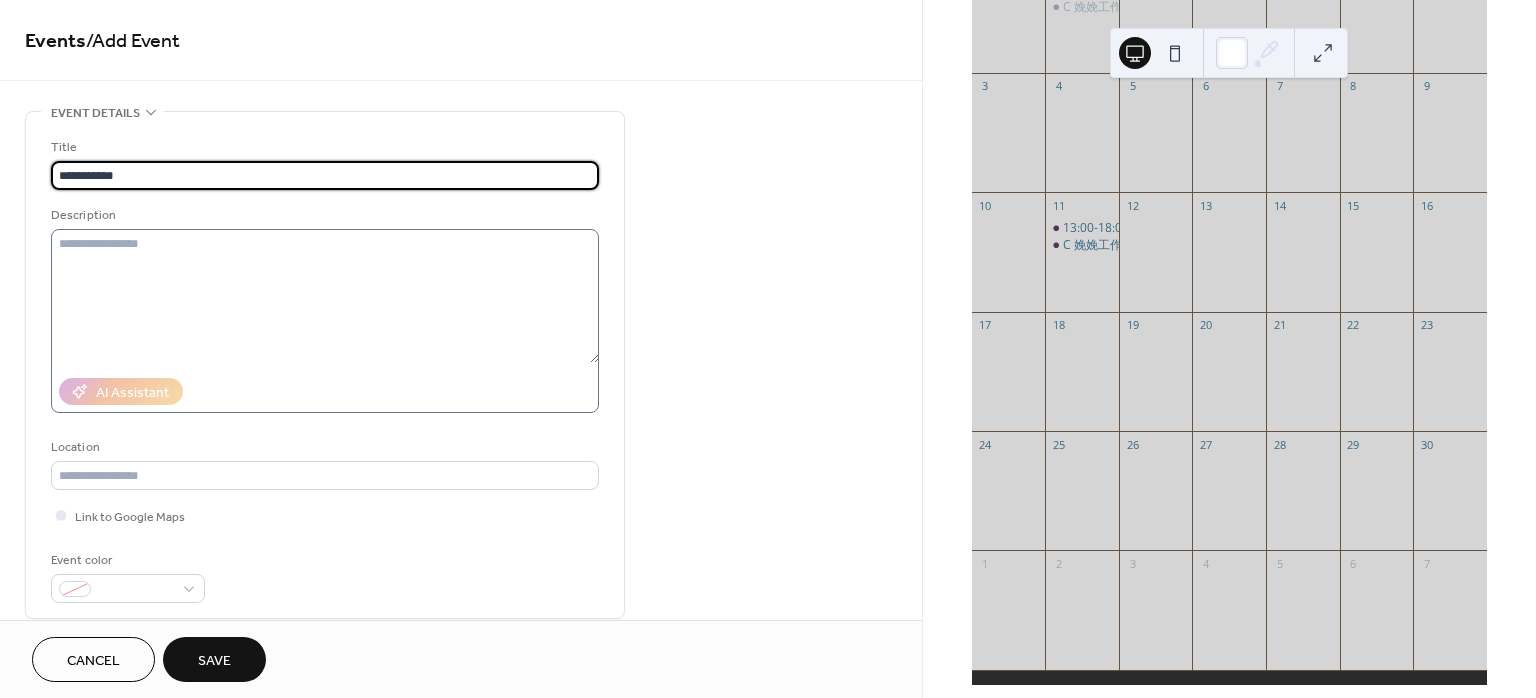 scroll, scrollTop: 400, scrollLeft: 0, axis: vertical 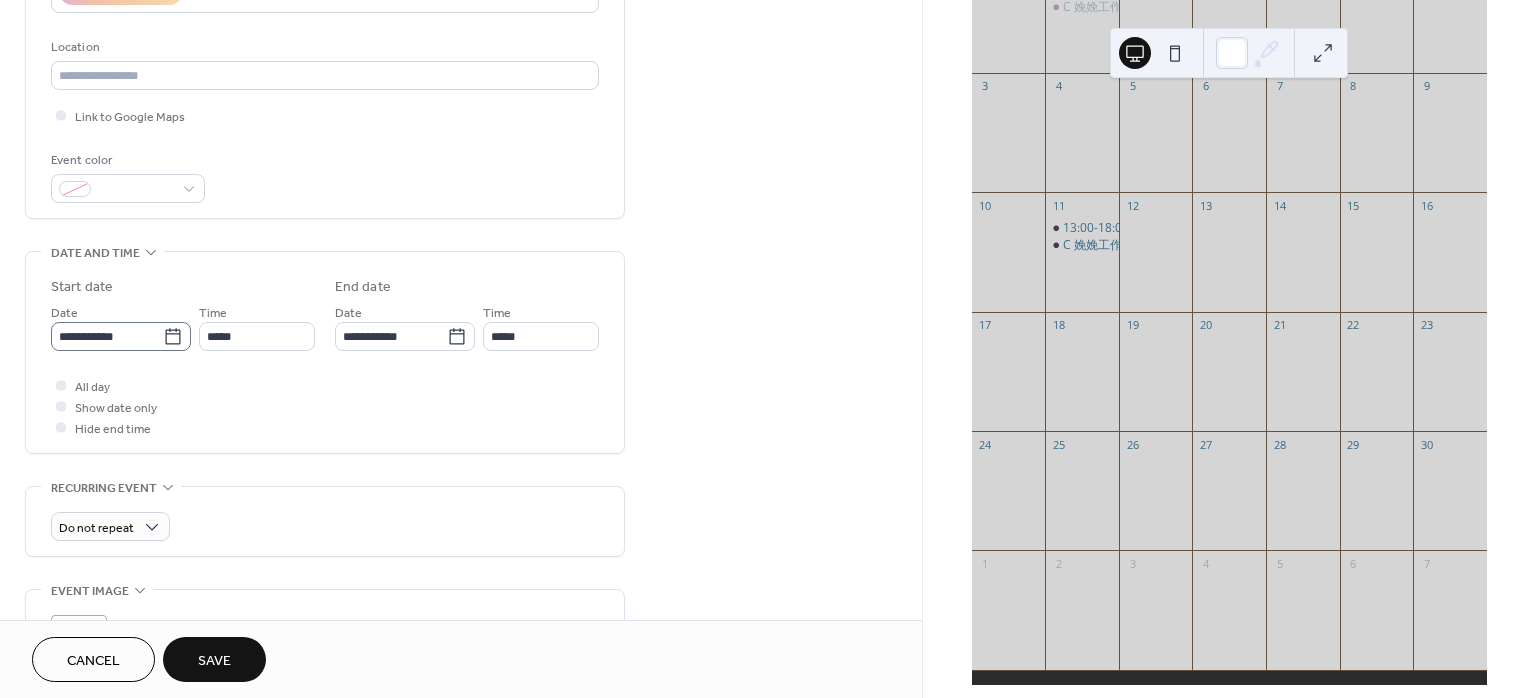 type on "**********" 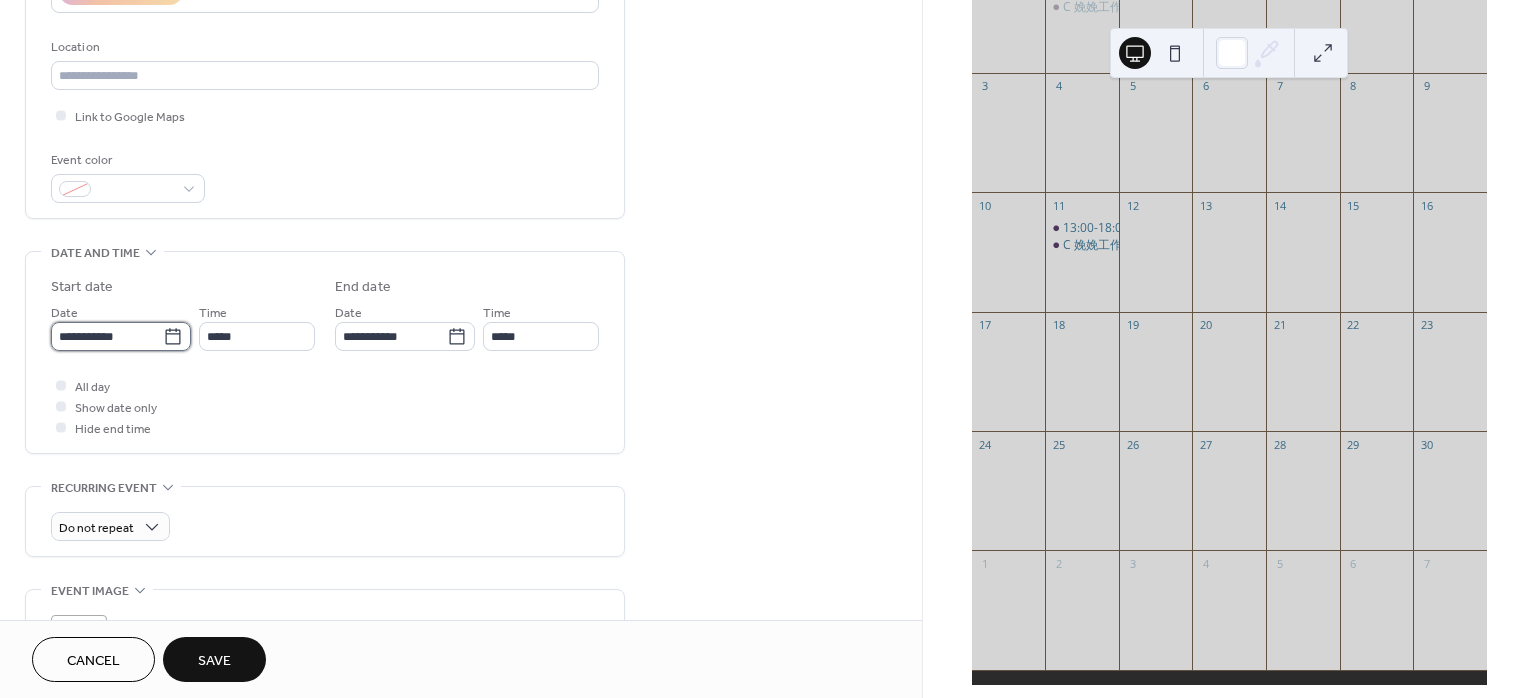click on "**********" at bounding box center [107, 336] 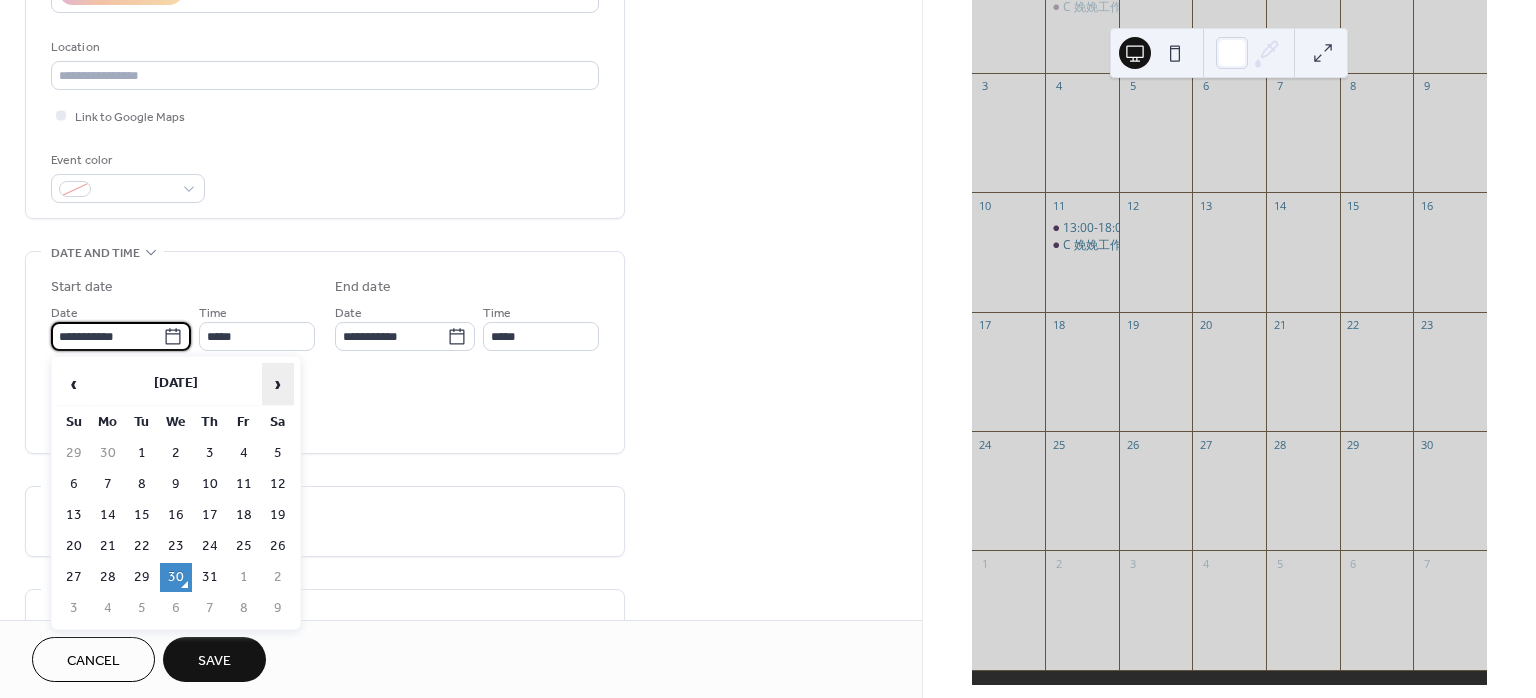 click on "›" at bounding box center [278, 384] 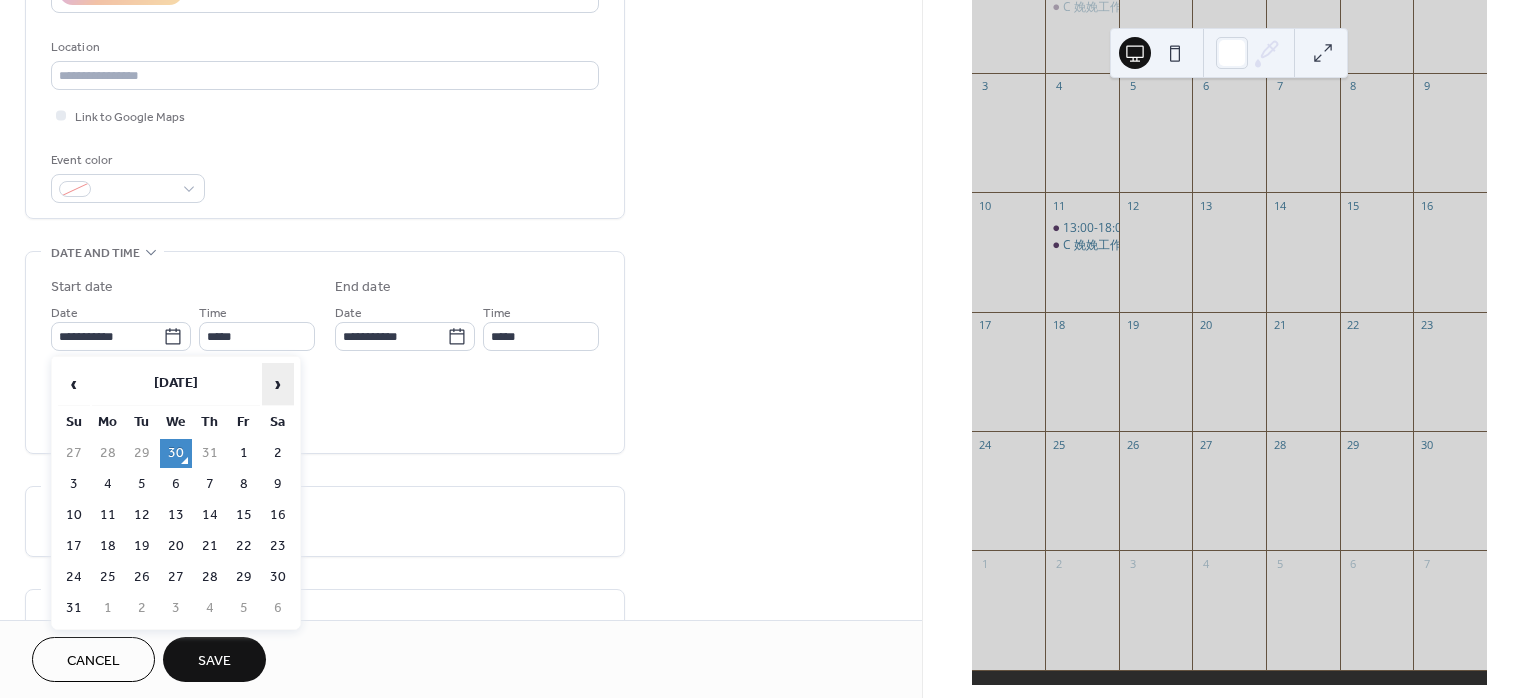 click on "›" at bounding box center [278, 384] 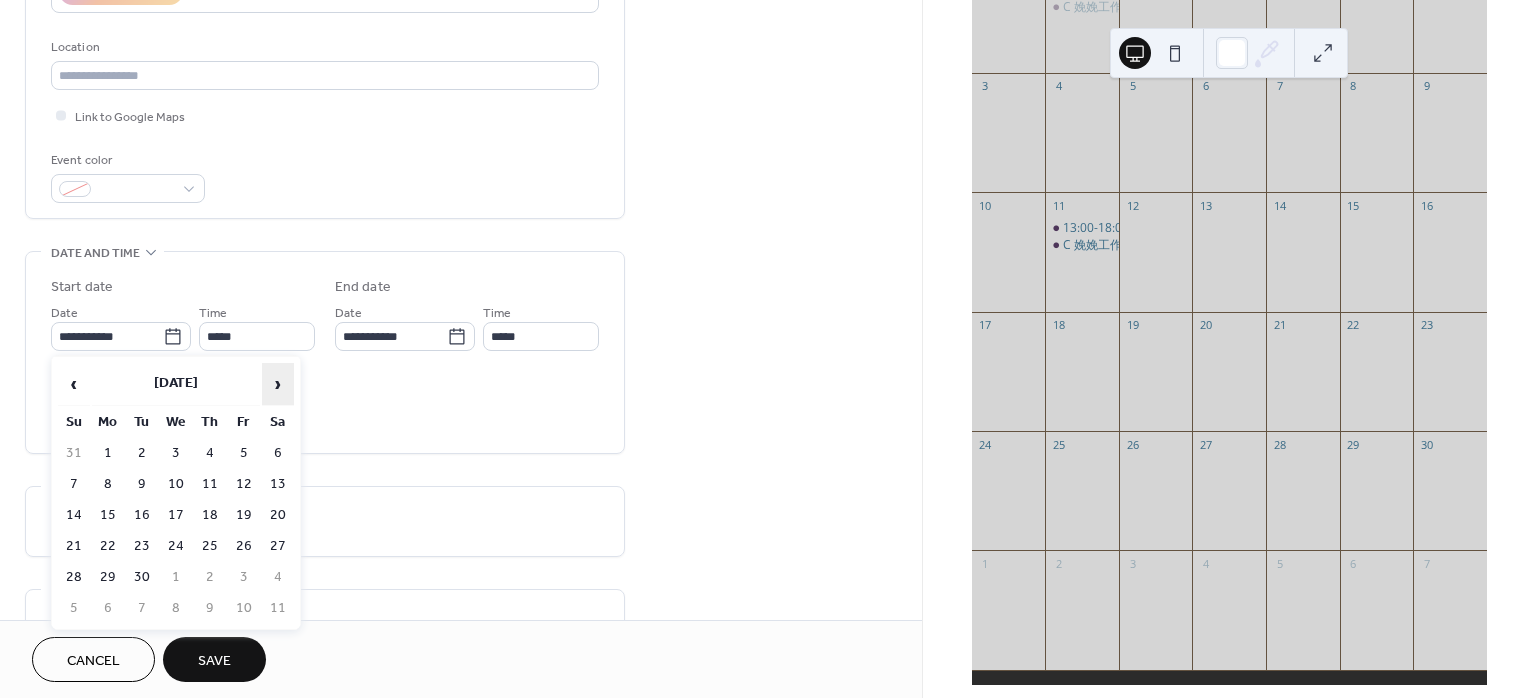 click on "›" at bounding box center [278, 384] 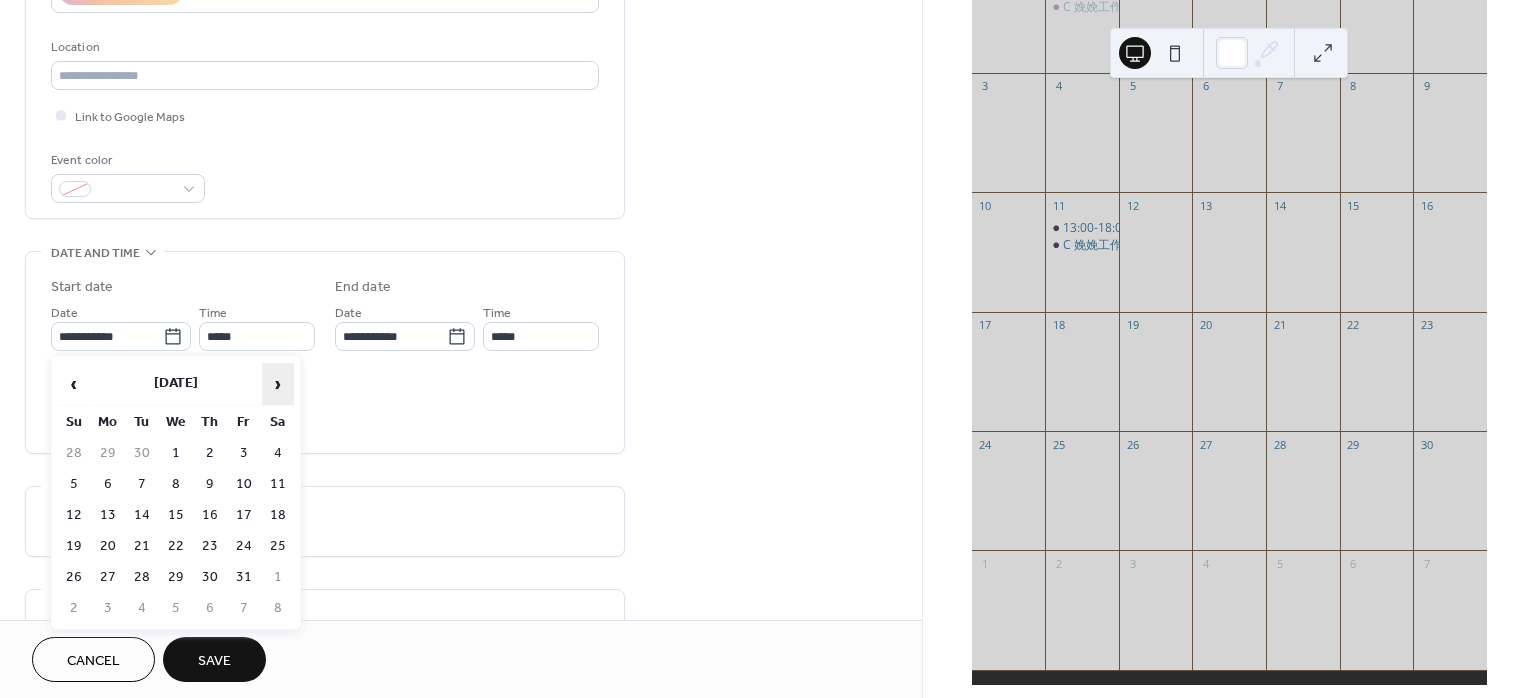 click on "›" at bounding box center (278, 384) 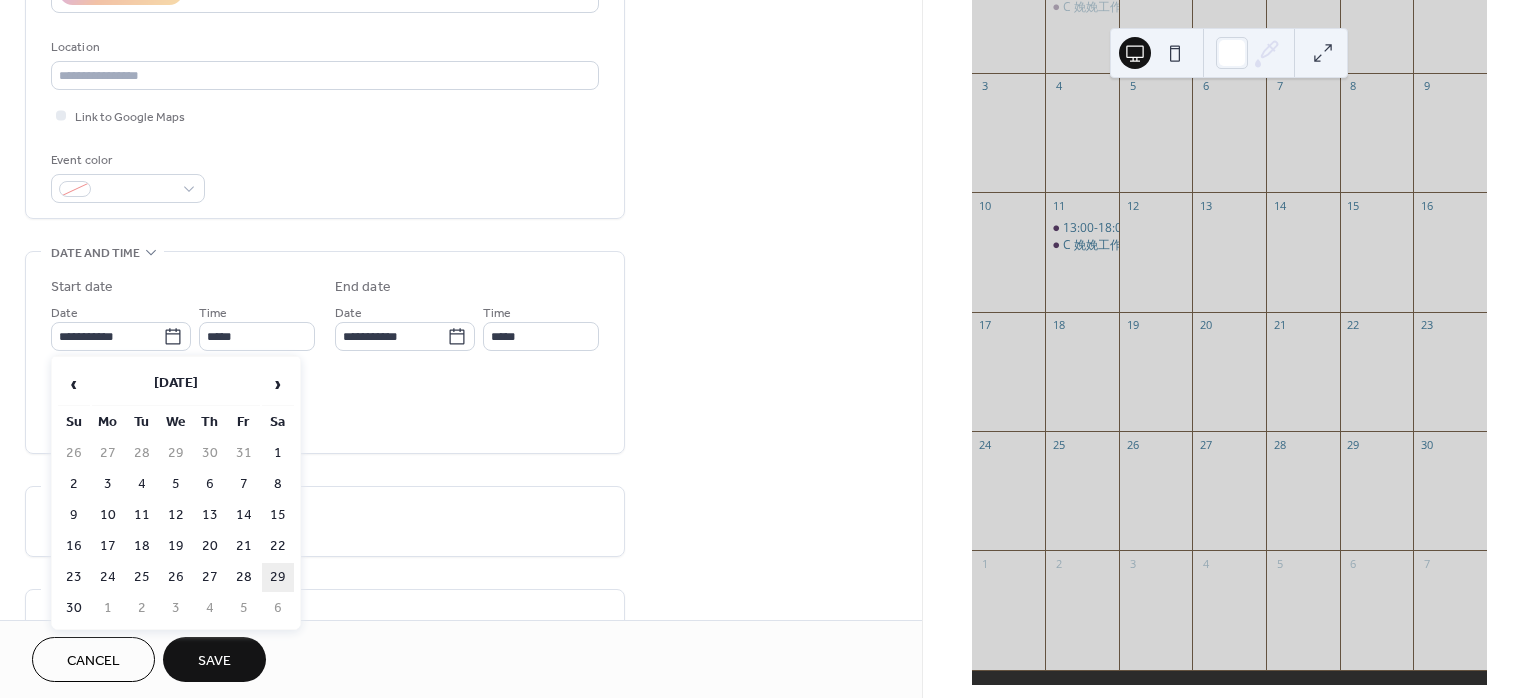 click on "29" at bounding box center [278, 577] 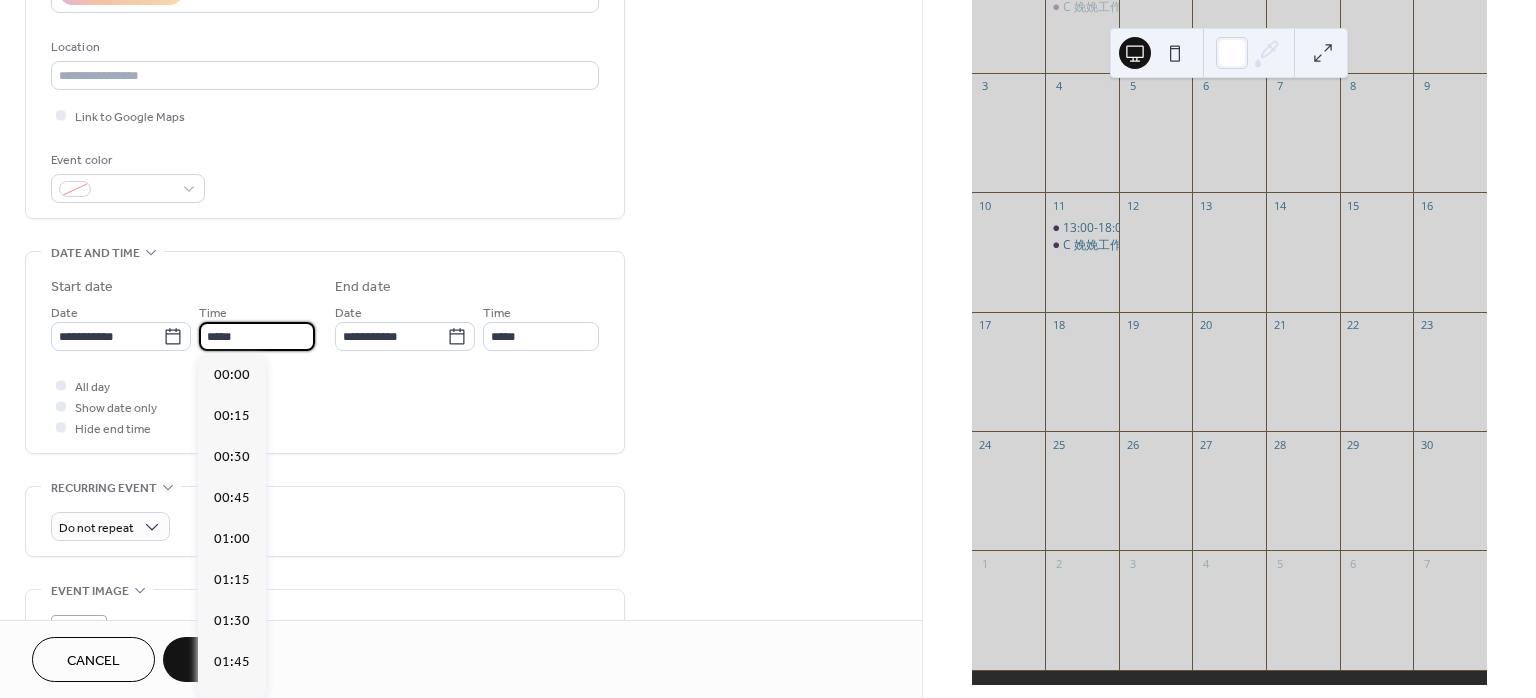 click on "*****" at bounding box center [257, 336] 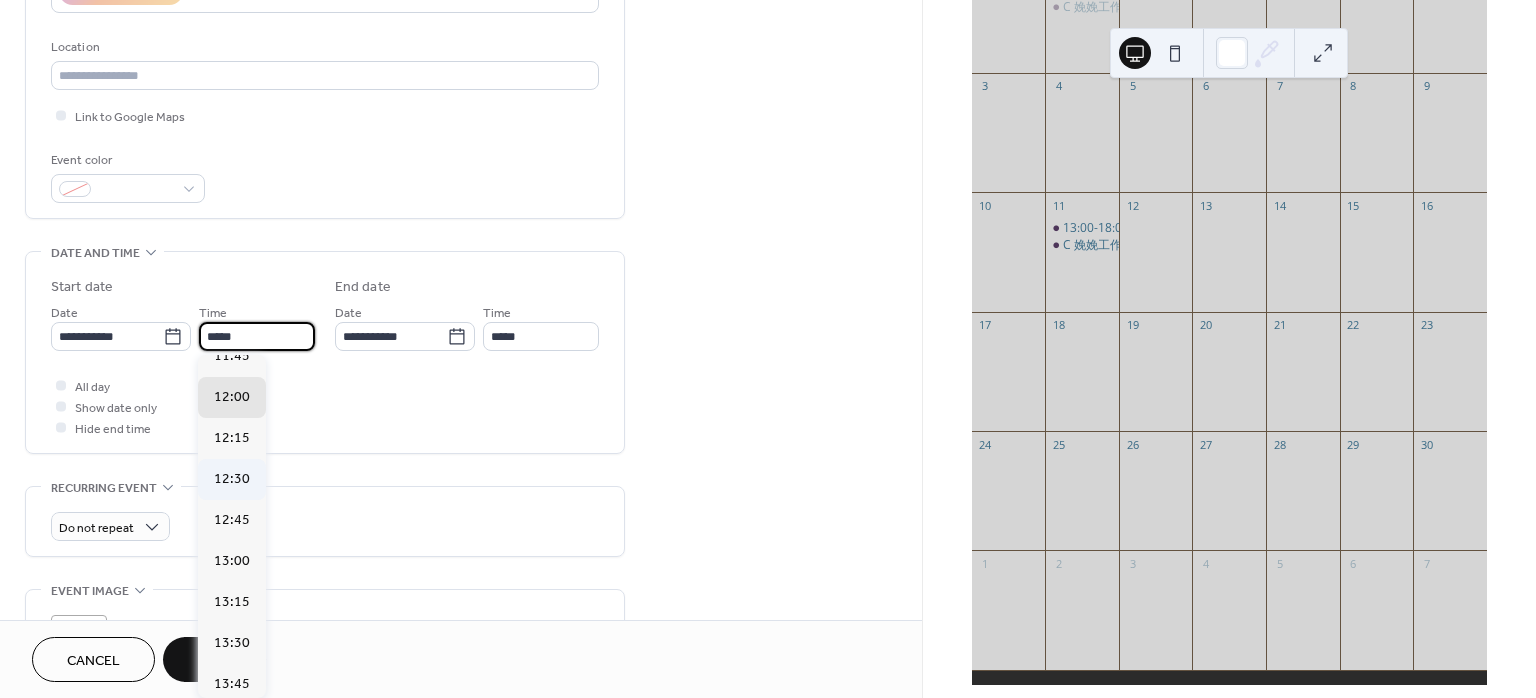 scroll, scrollTop: 1546, scrollLeft: 0, axis: vertical 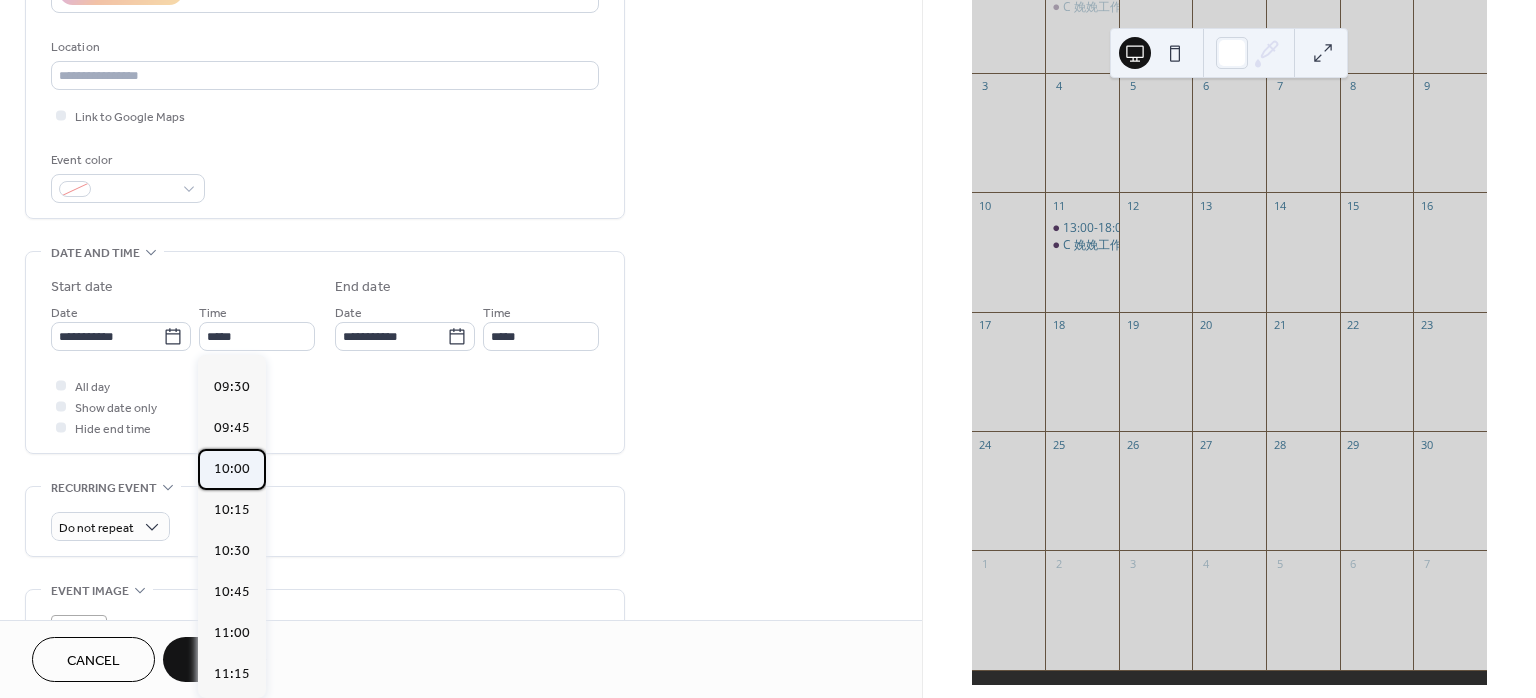 click on "10:00" at bounding box center [232, 468] 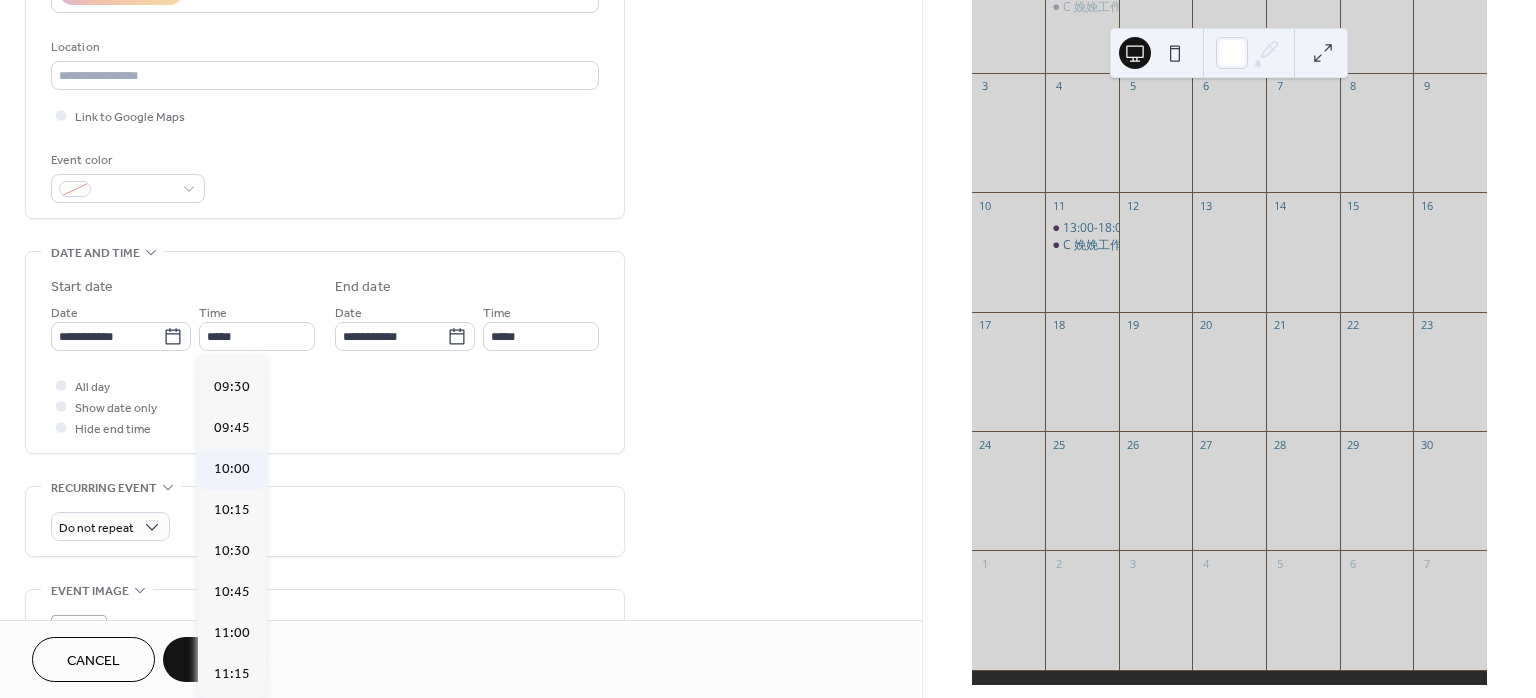type on "*****" 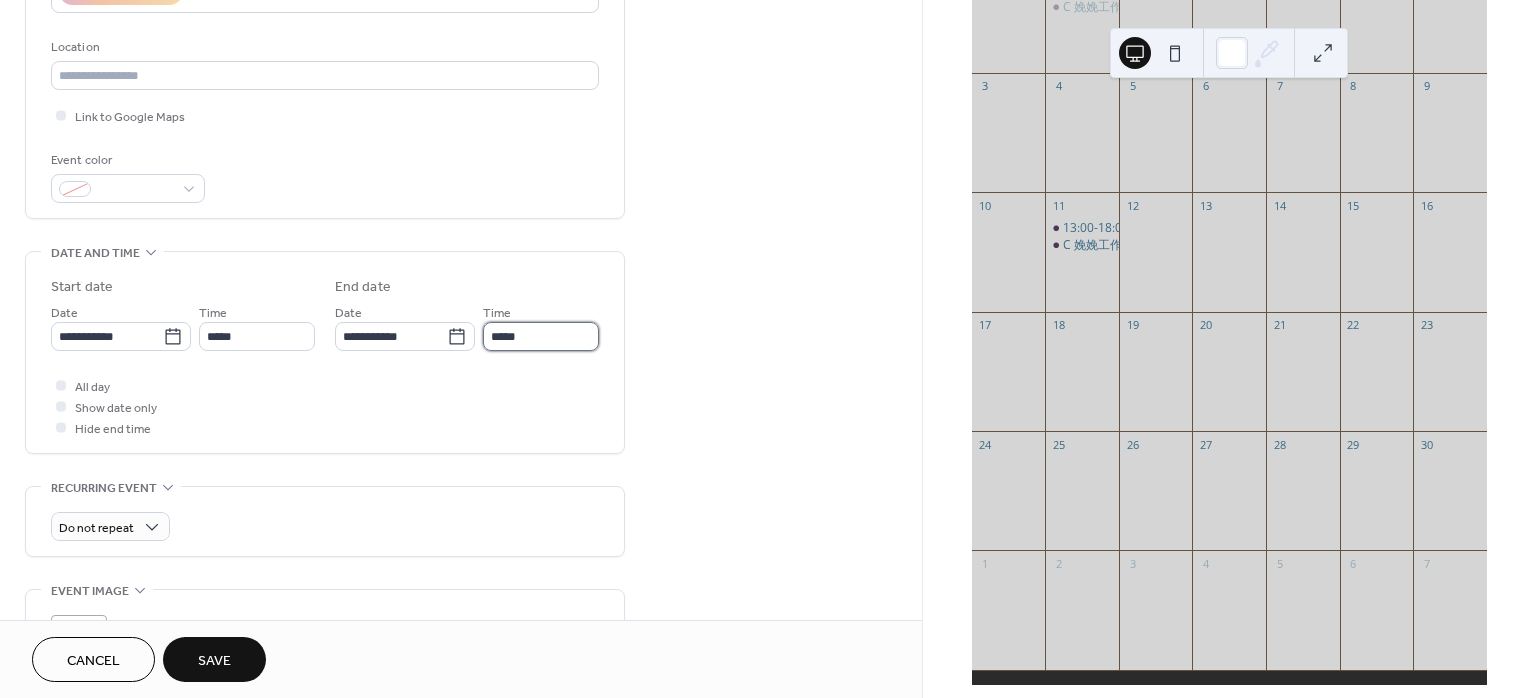 click on "*****" at bounding box center (541, 336) 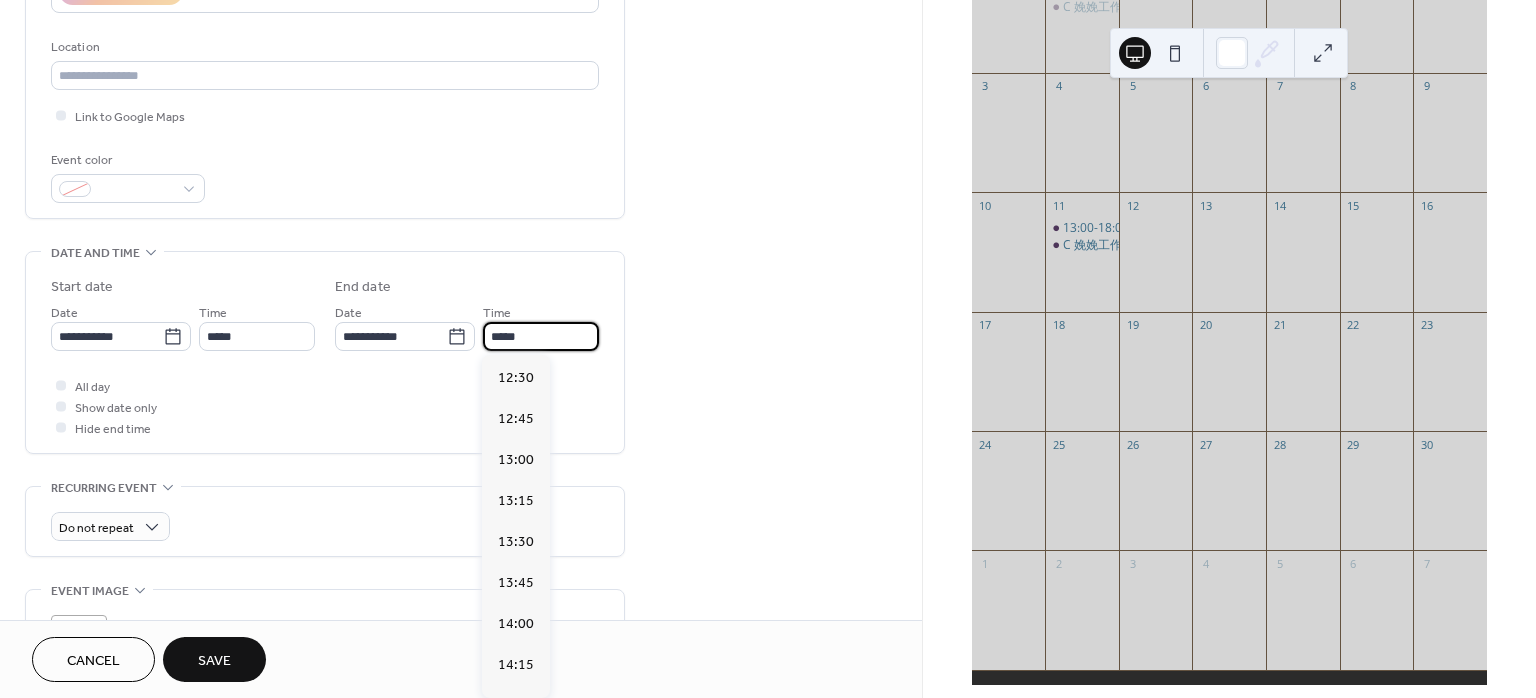 scroll, scrollTop: 400, scrollLeft: 0, axis: vertical 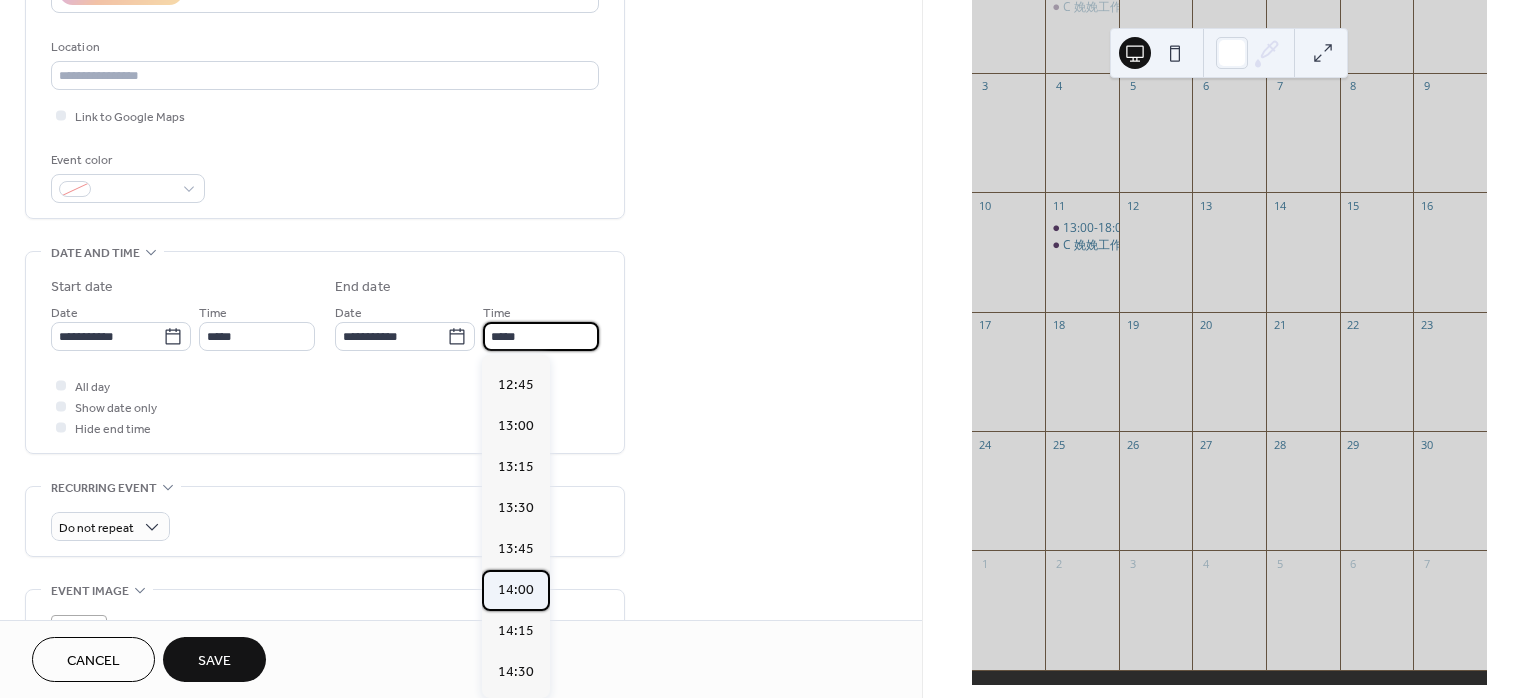 click on "14:00" at bounding box center [516, 589] 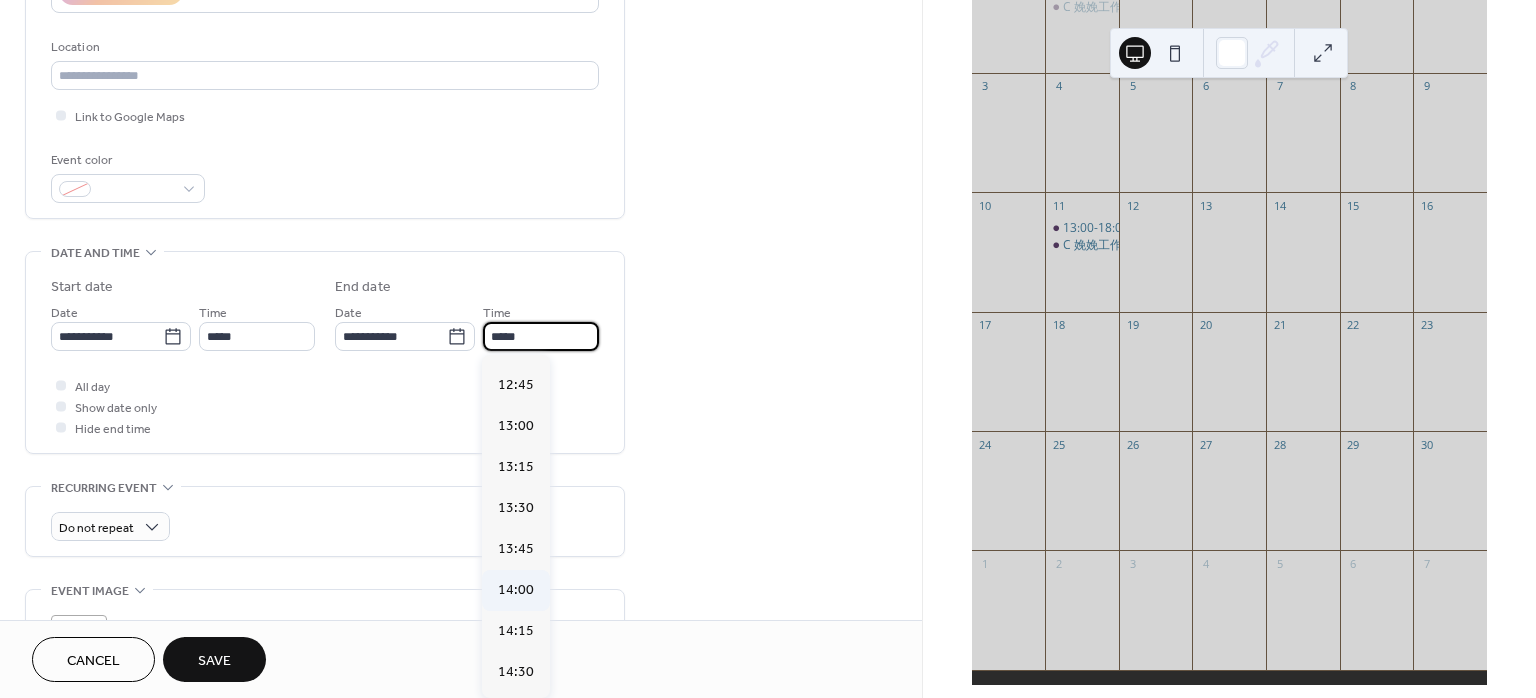 type on "*****" 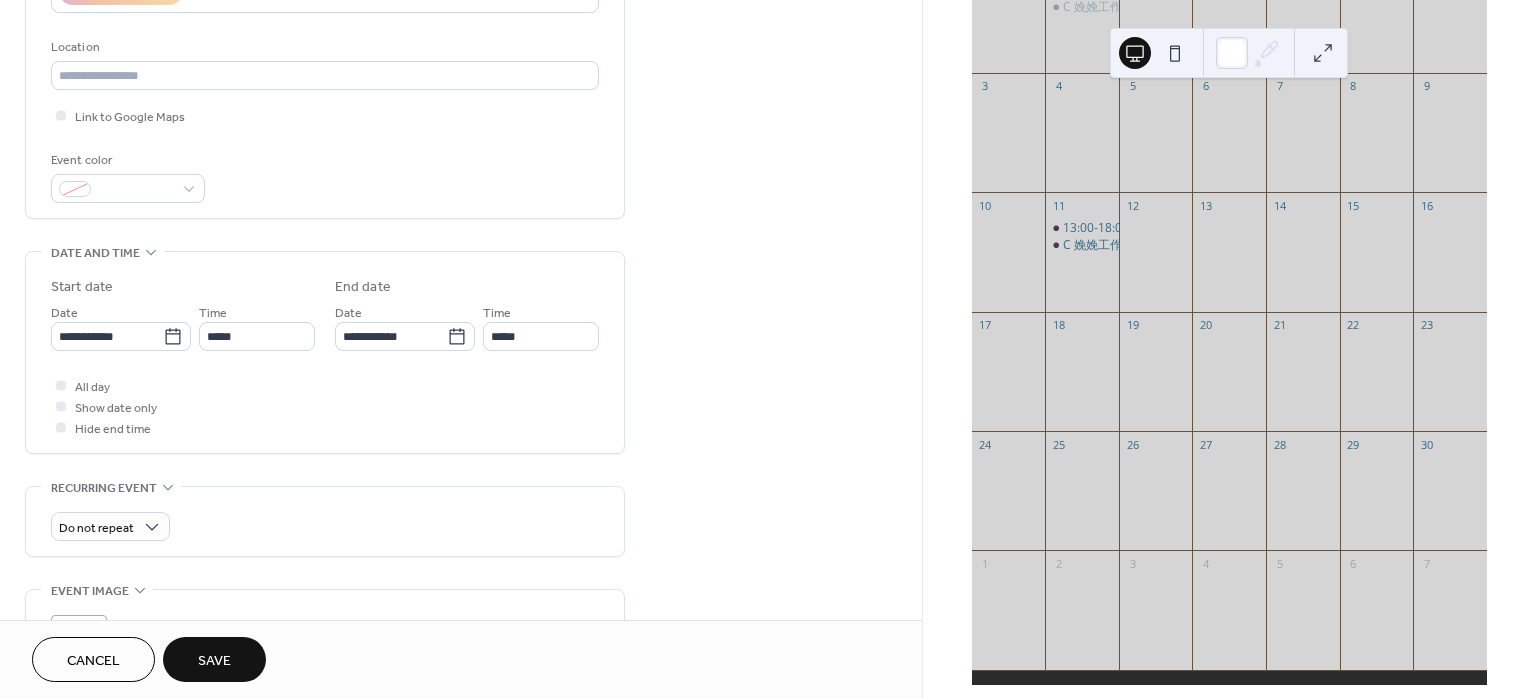 click on "Save" at bounding box center [214, 659] 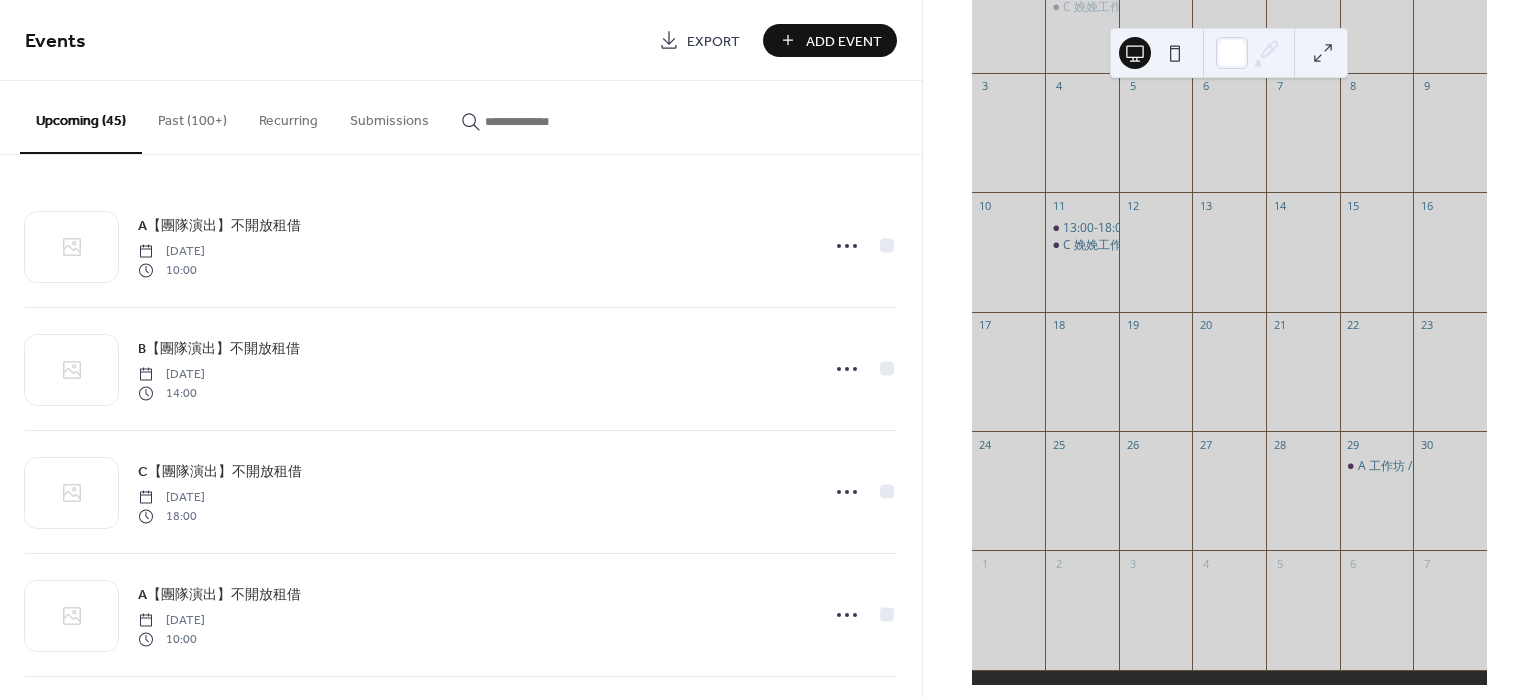 click on "Add Event" at bounding box center [844, 41] 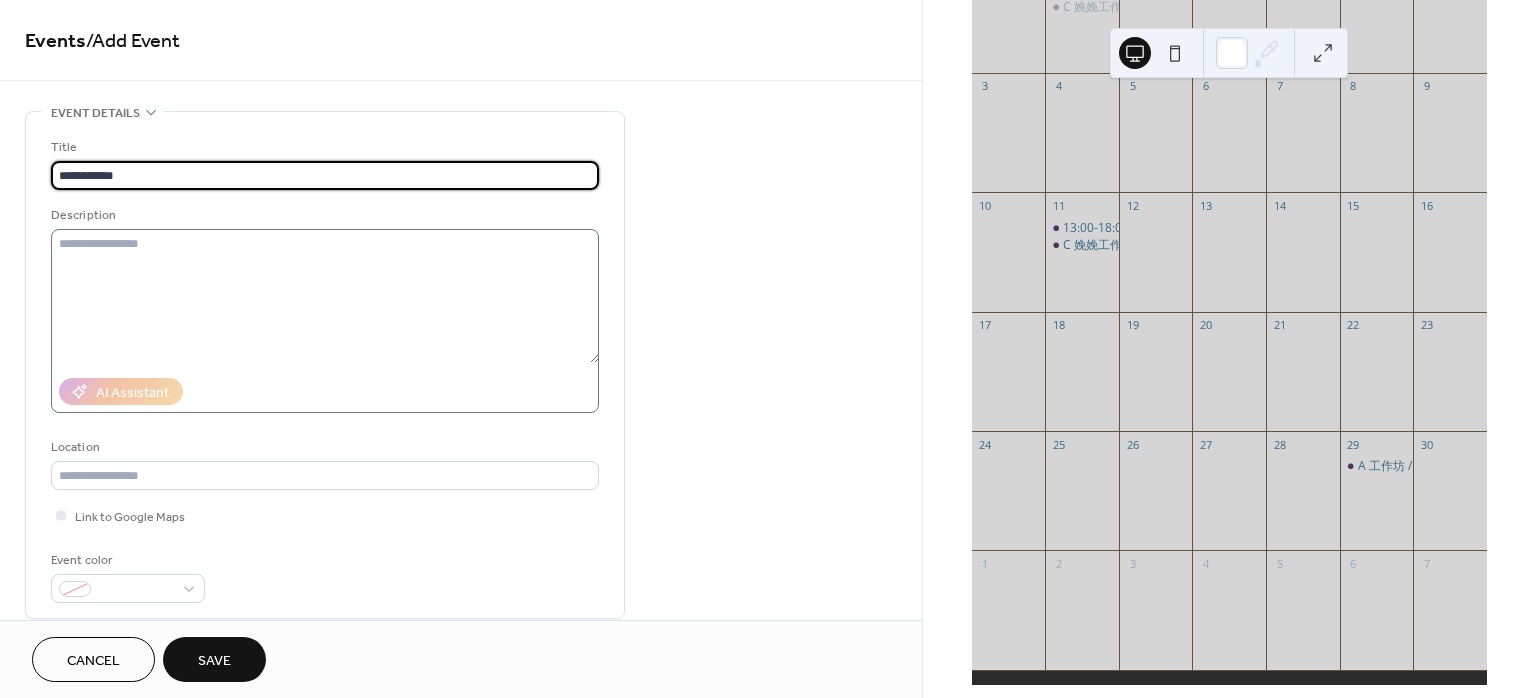 scroll, scrollTop: 266, scrollLeft: 0, axis: vertical 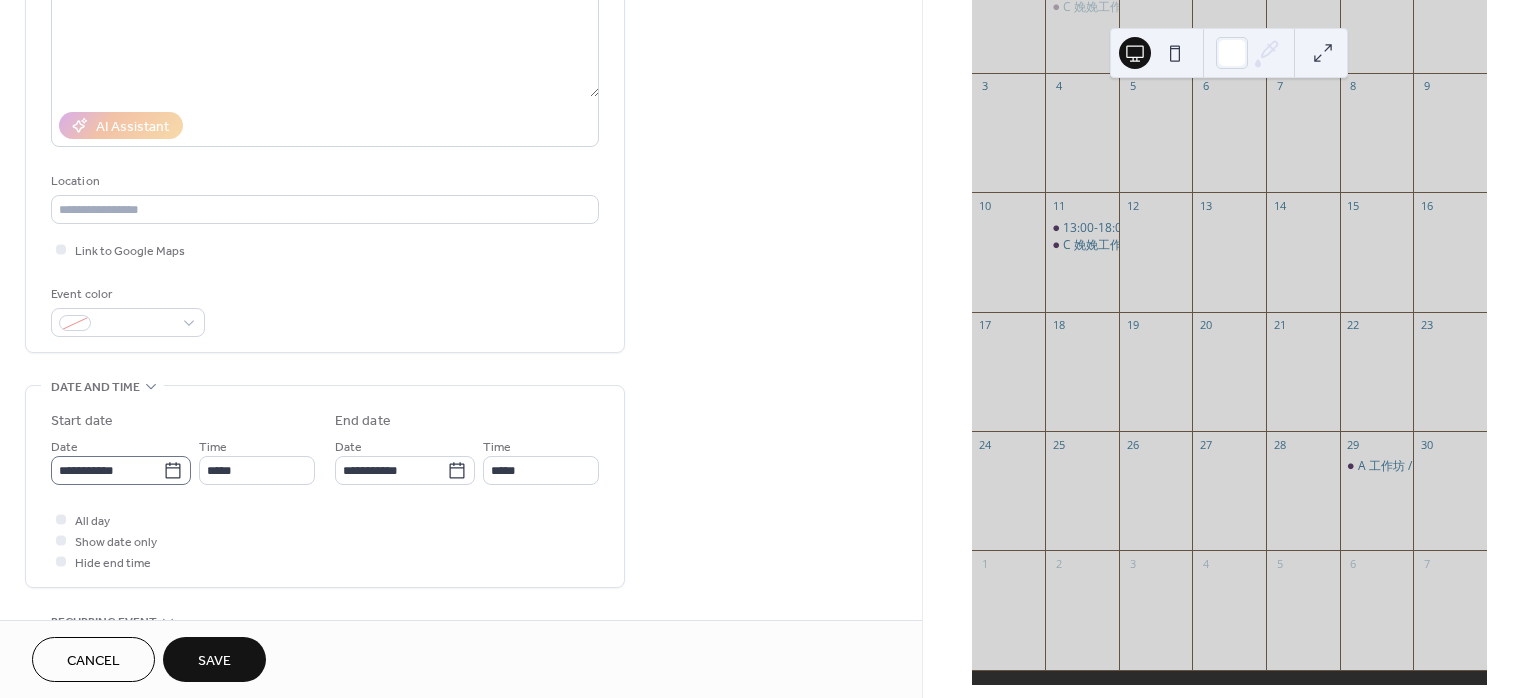 type on "**********" 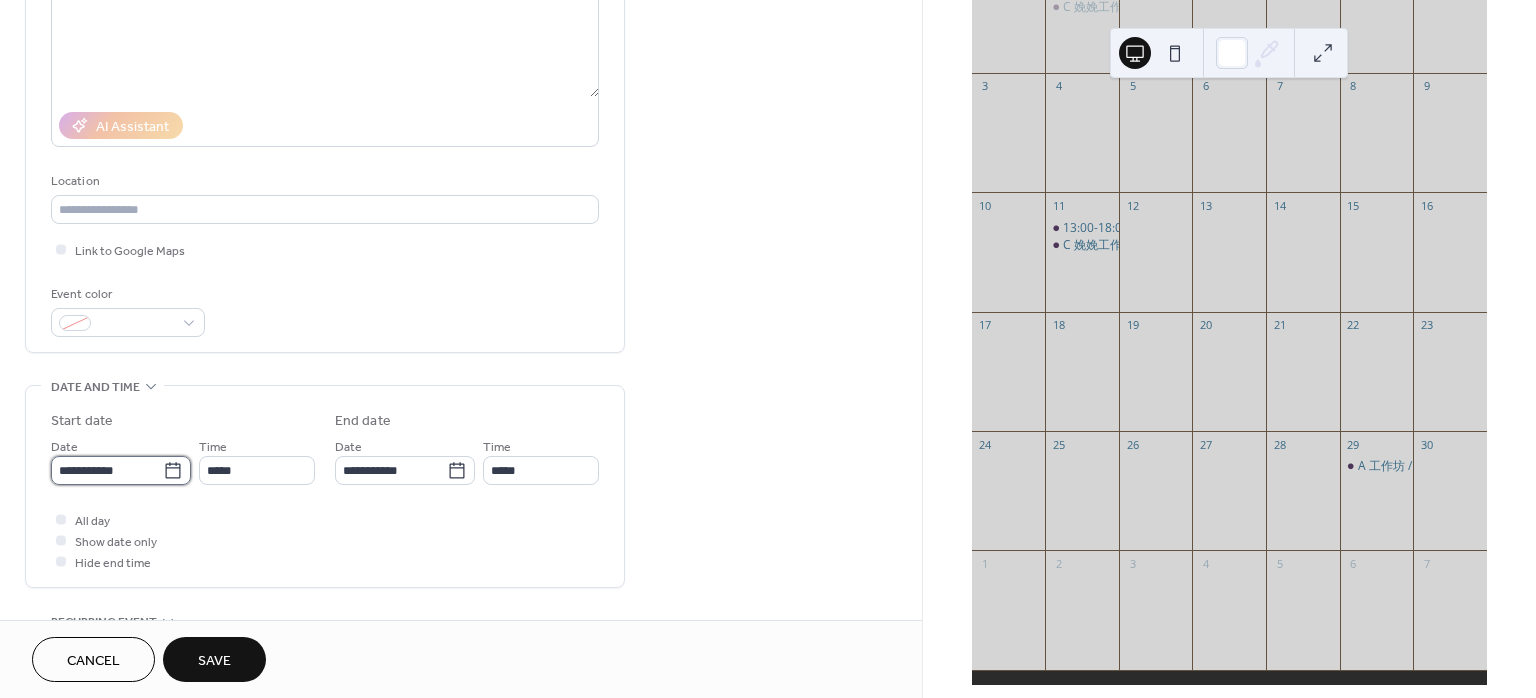 click on "**********" at bounding box center (107, 470) 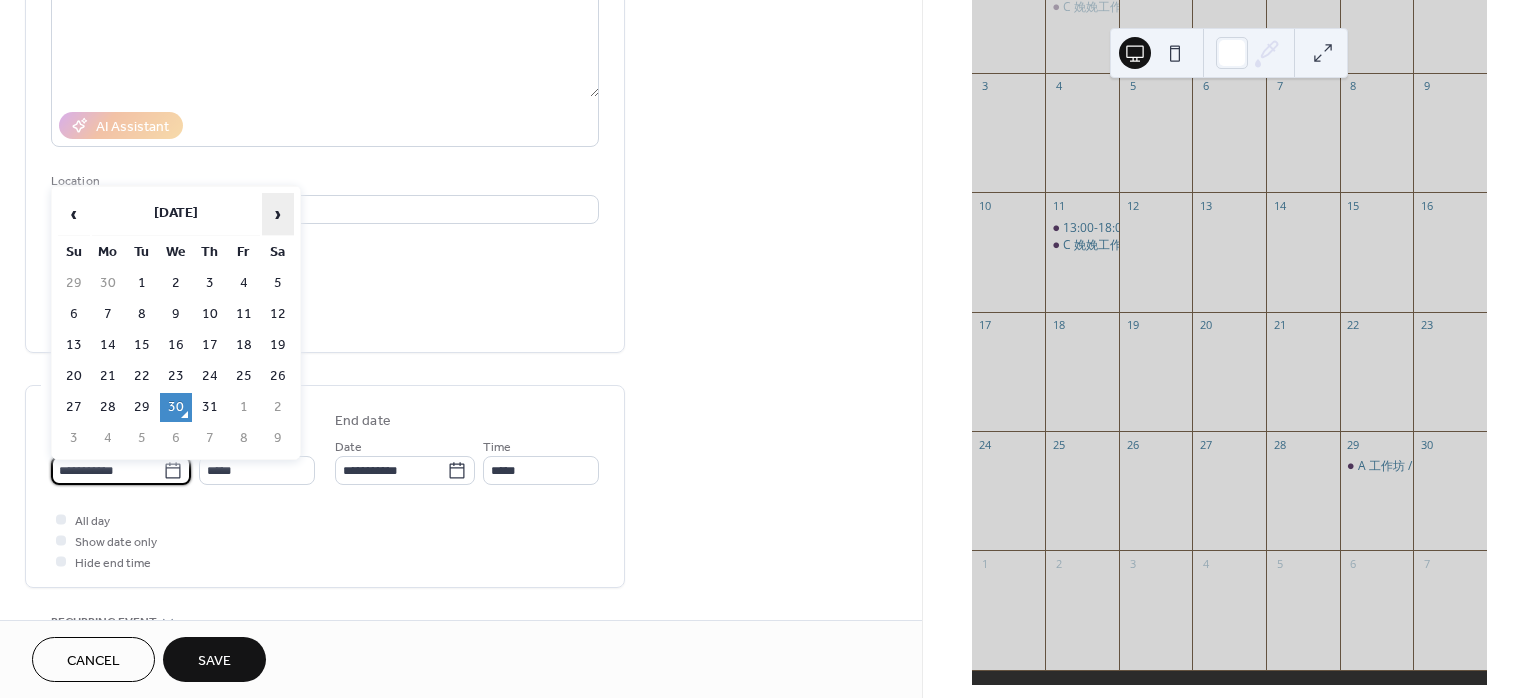 click on "›" at bounding box center (278, 214) 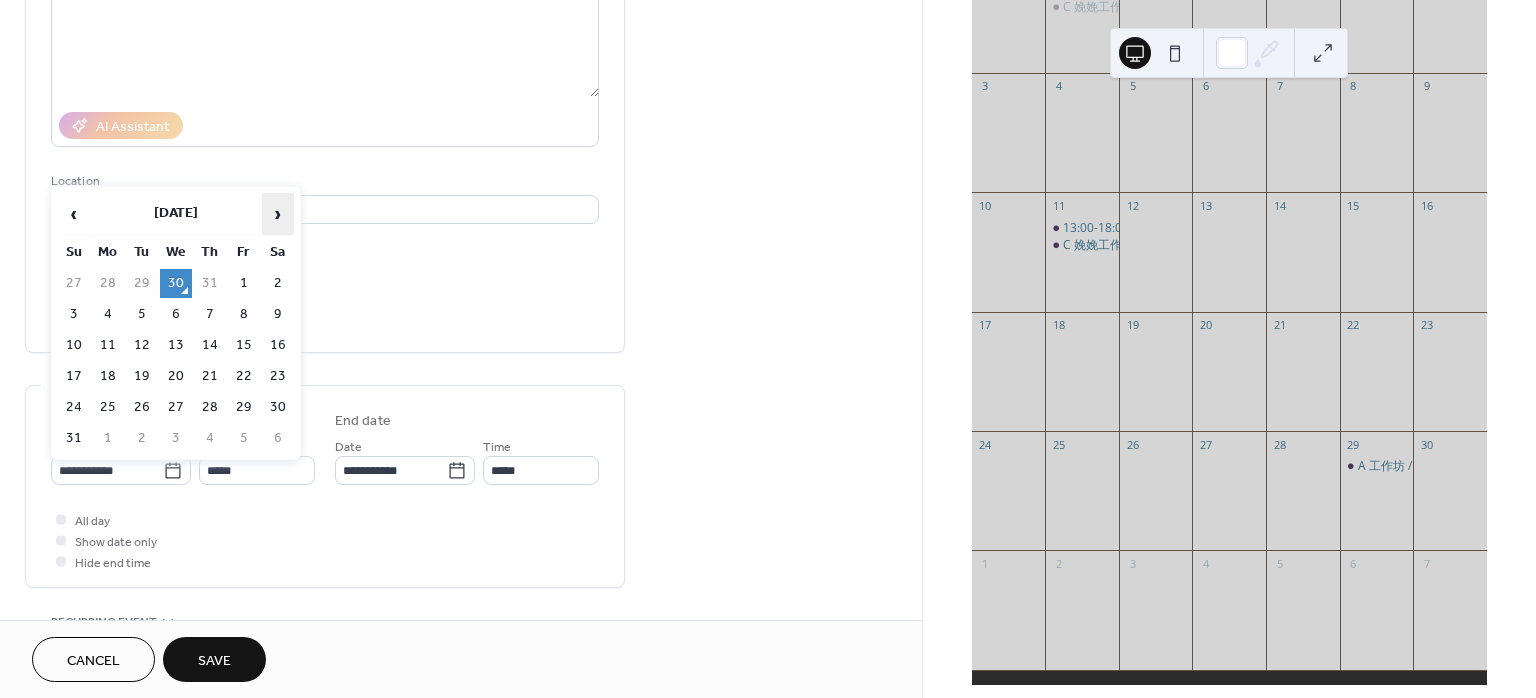 click on "›" at bounding box center [278, 214] 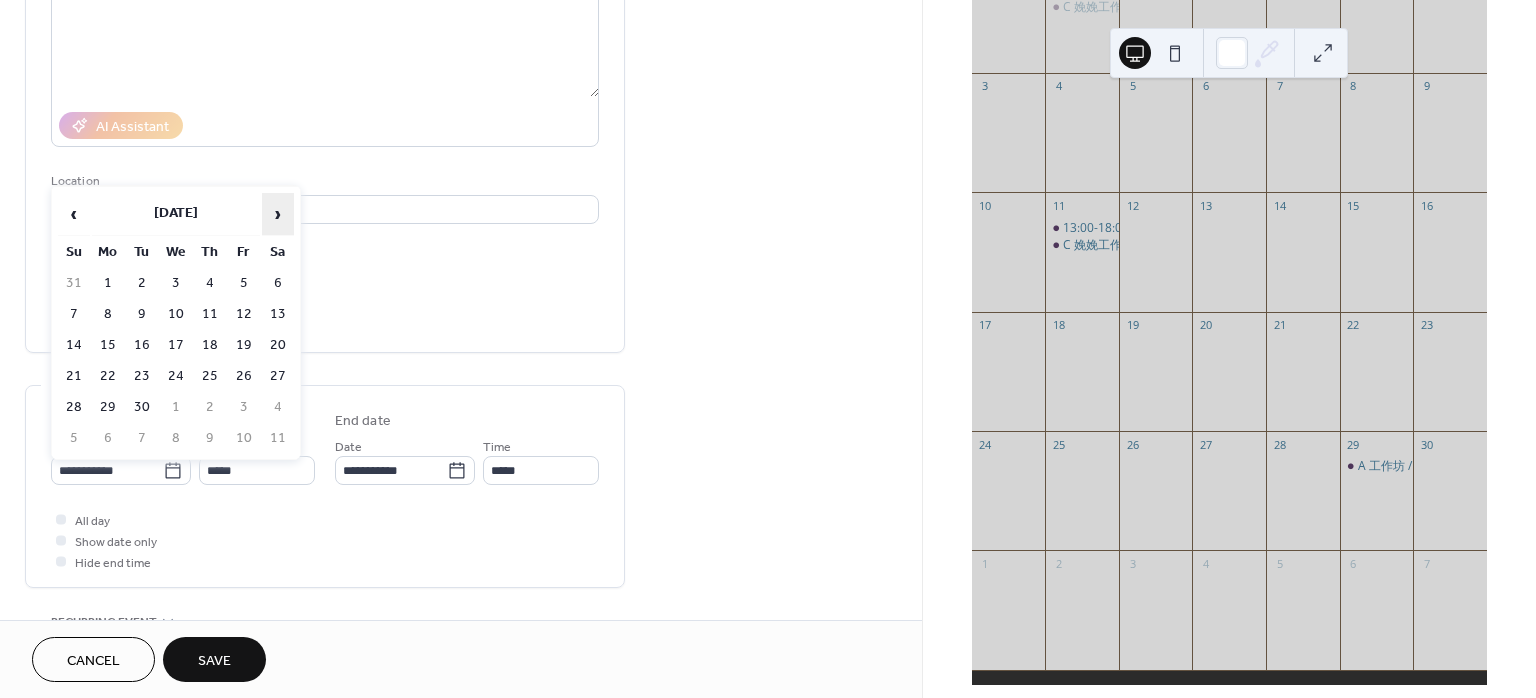 click on "›" at bounding box center (278, 214) 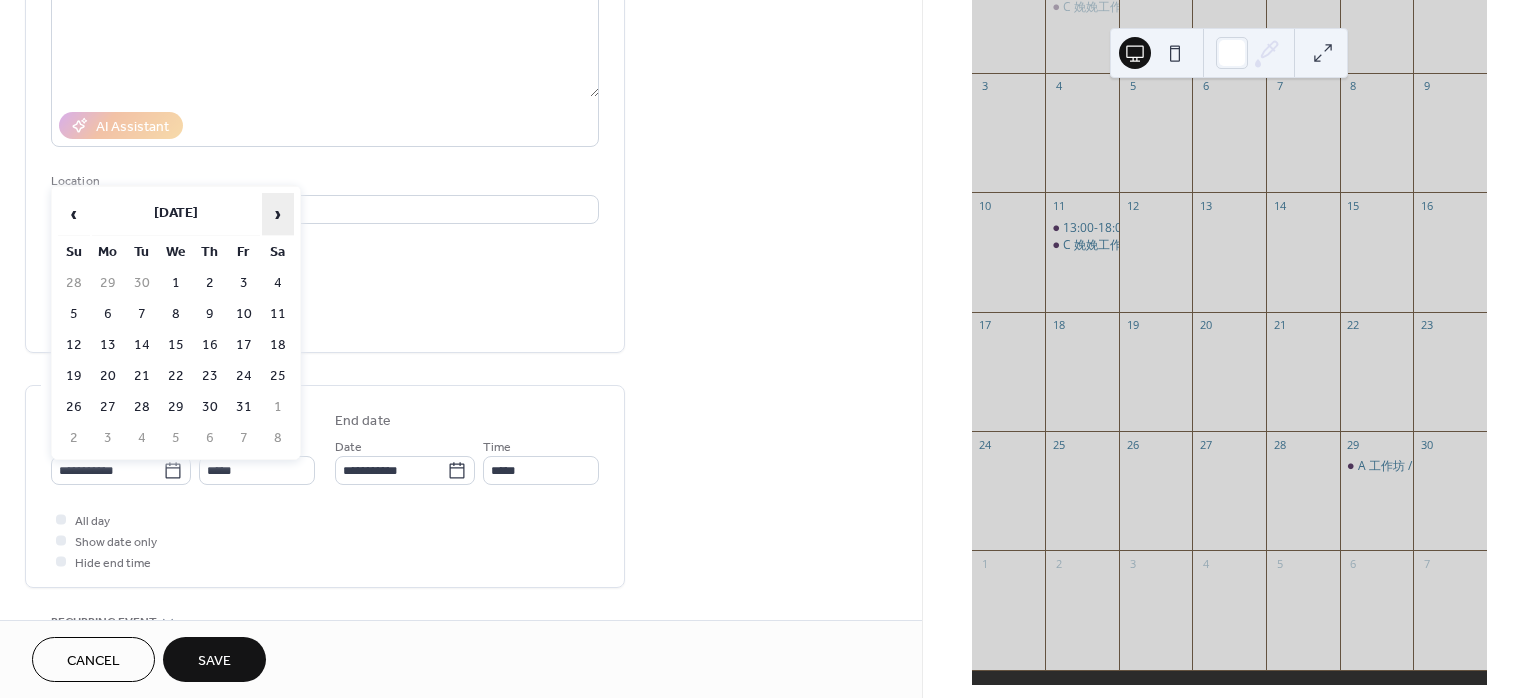 click on "›" at bounding box center [278, 214] 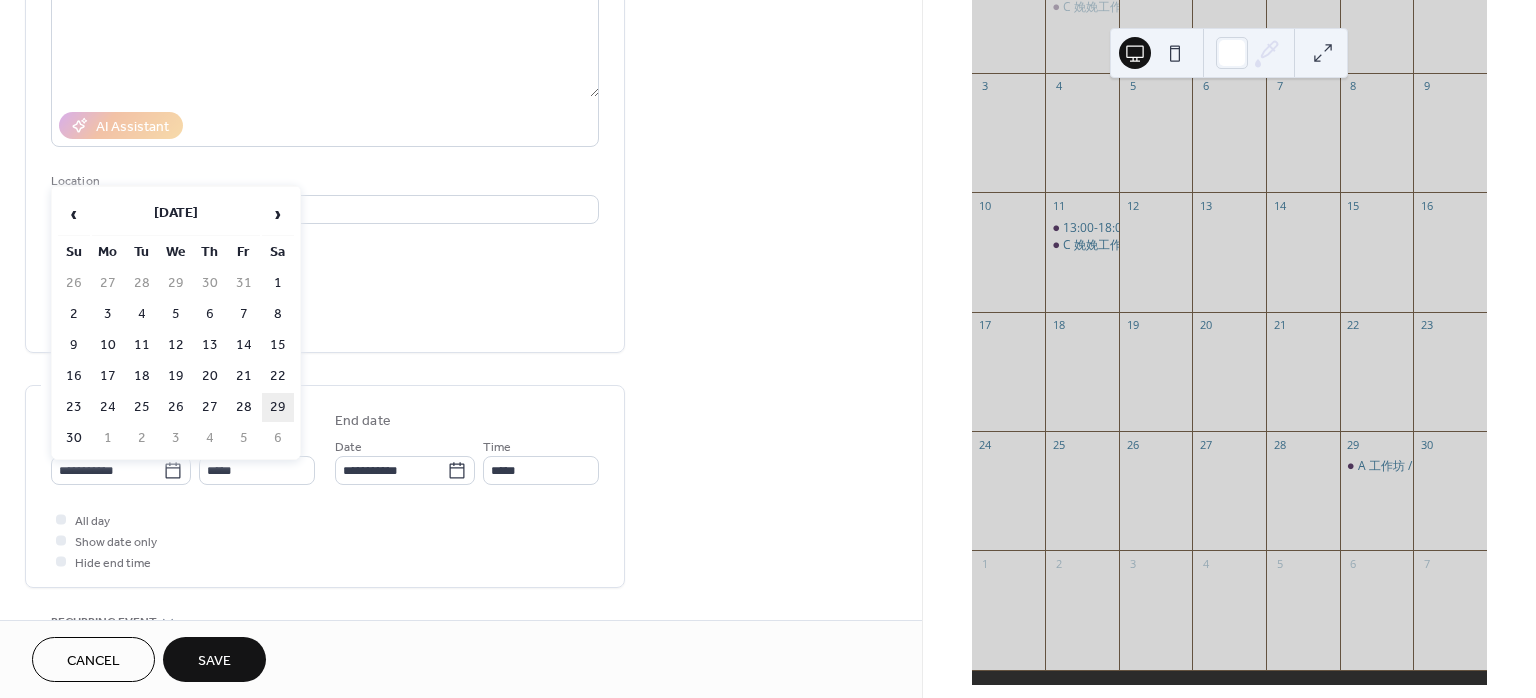 click on "29" at bounding box center [278, 407] 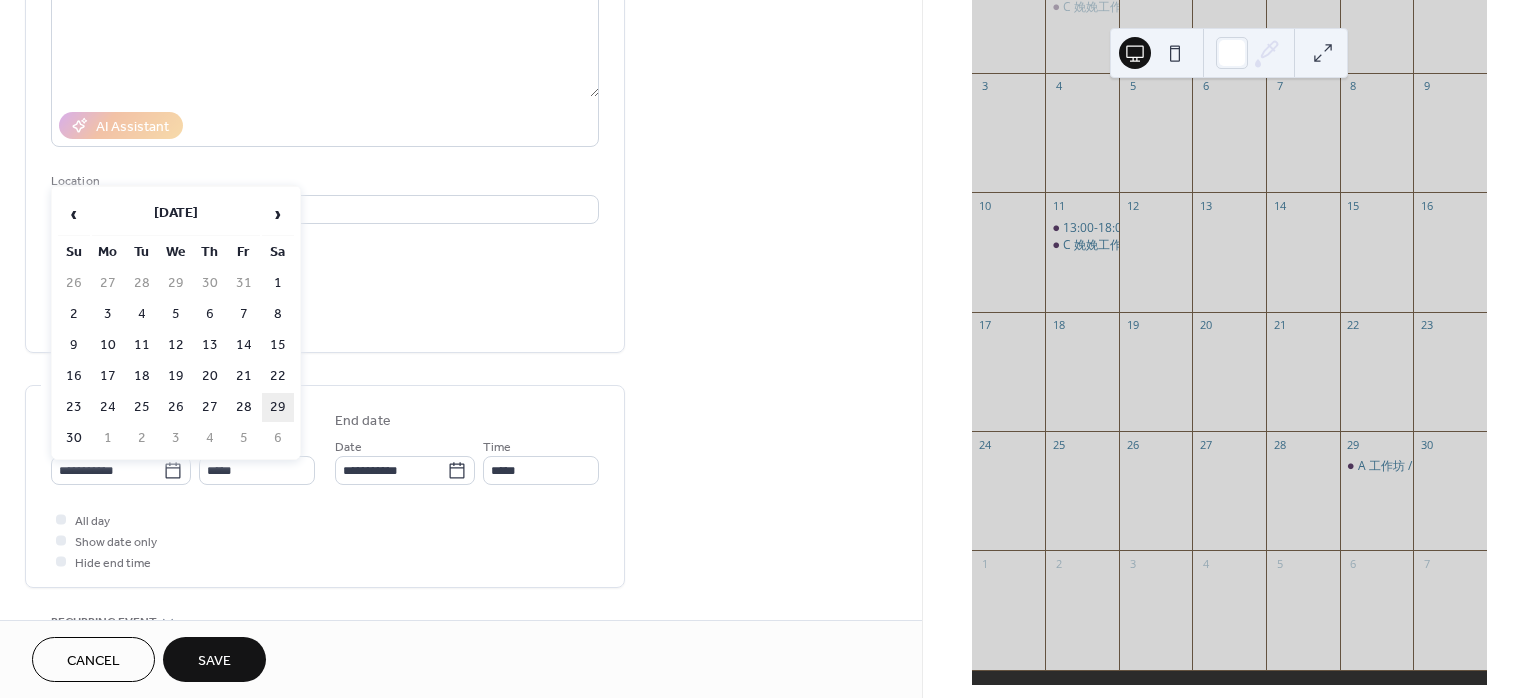type on "**********" 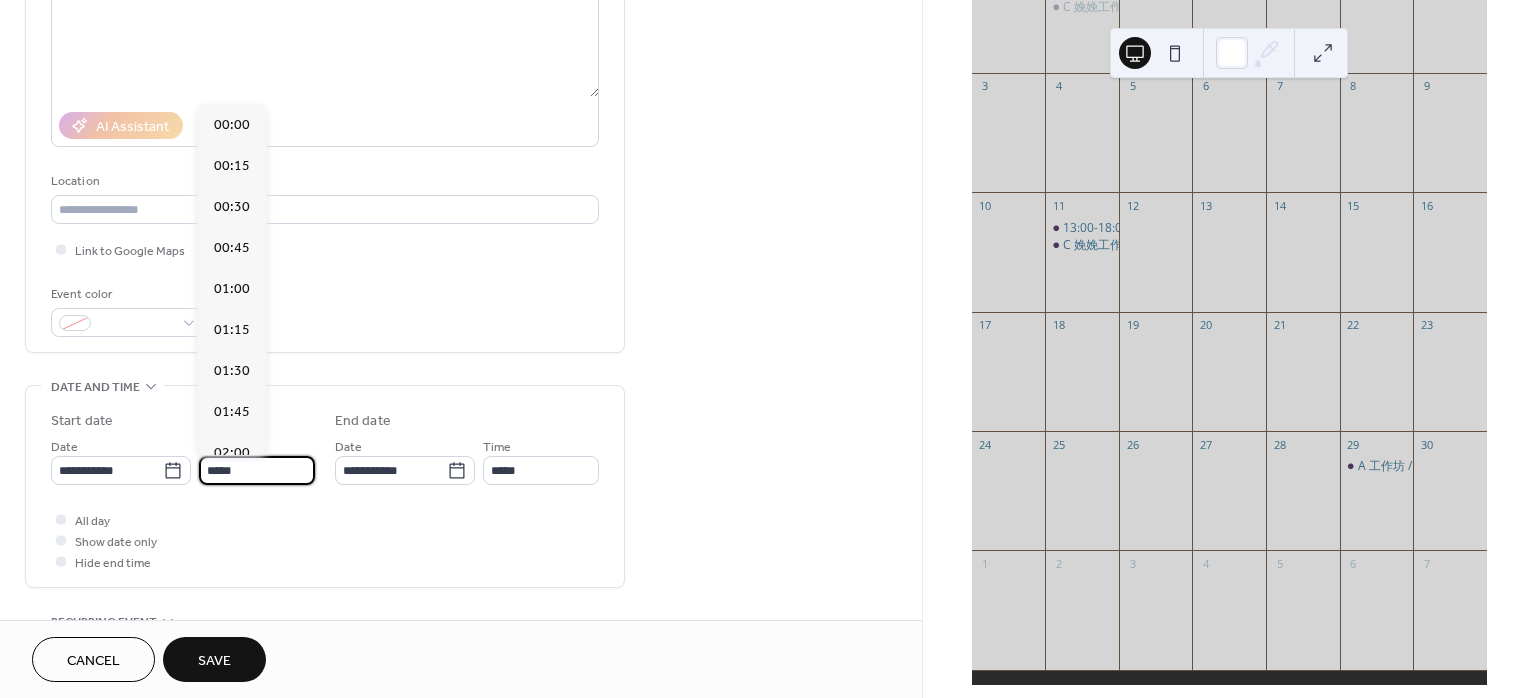 click on "*****" at bounding box center [257, 470] 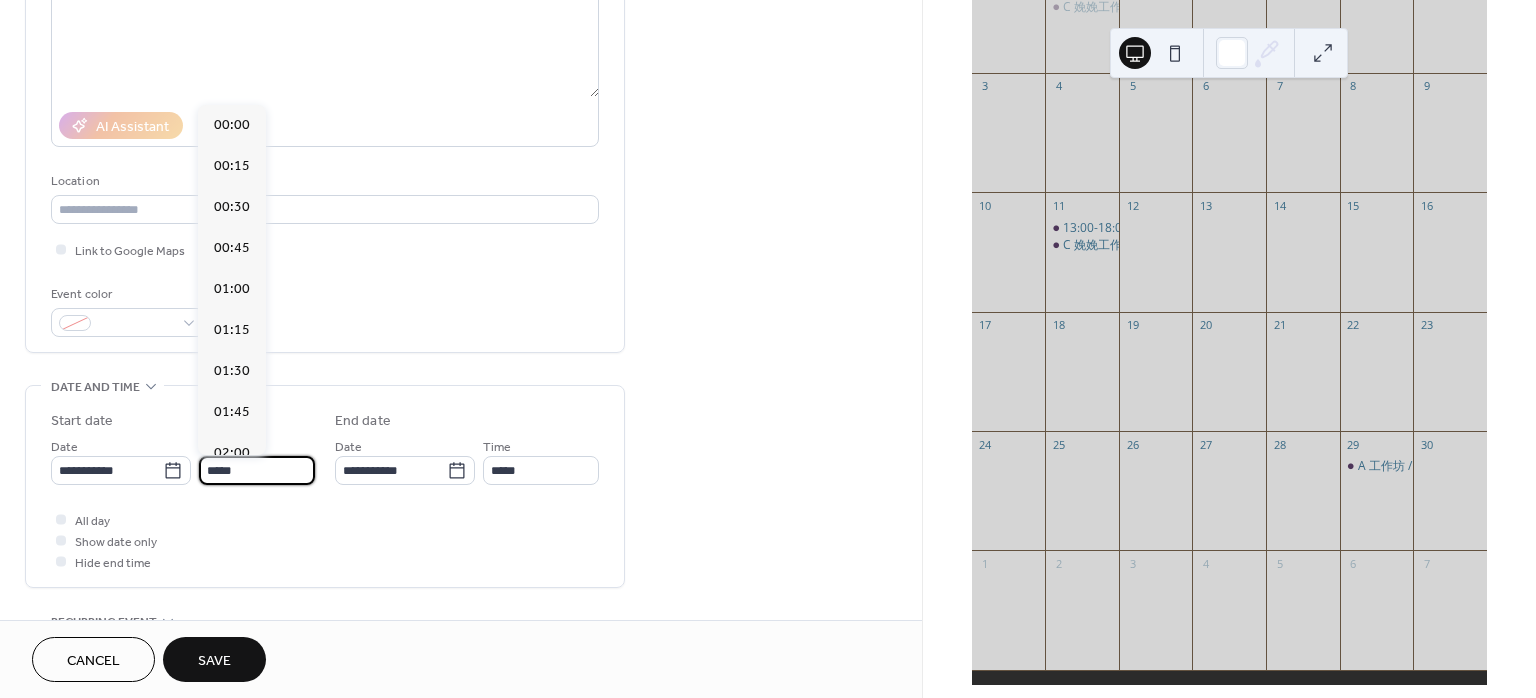 scroll, scrollTop: 1946, scrollLeft: 0, axis: vertical 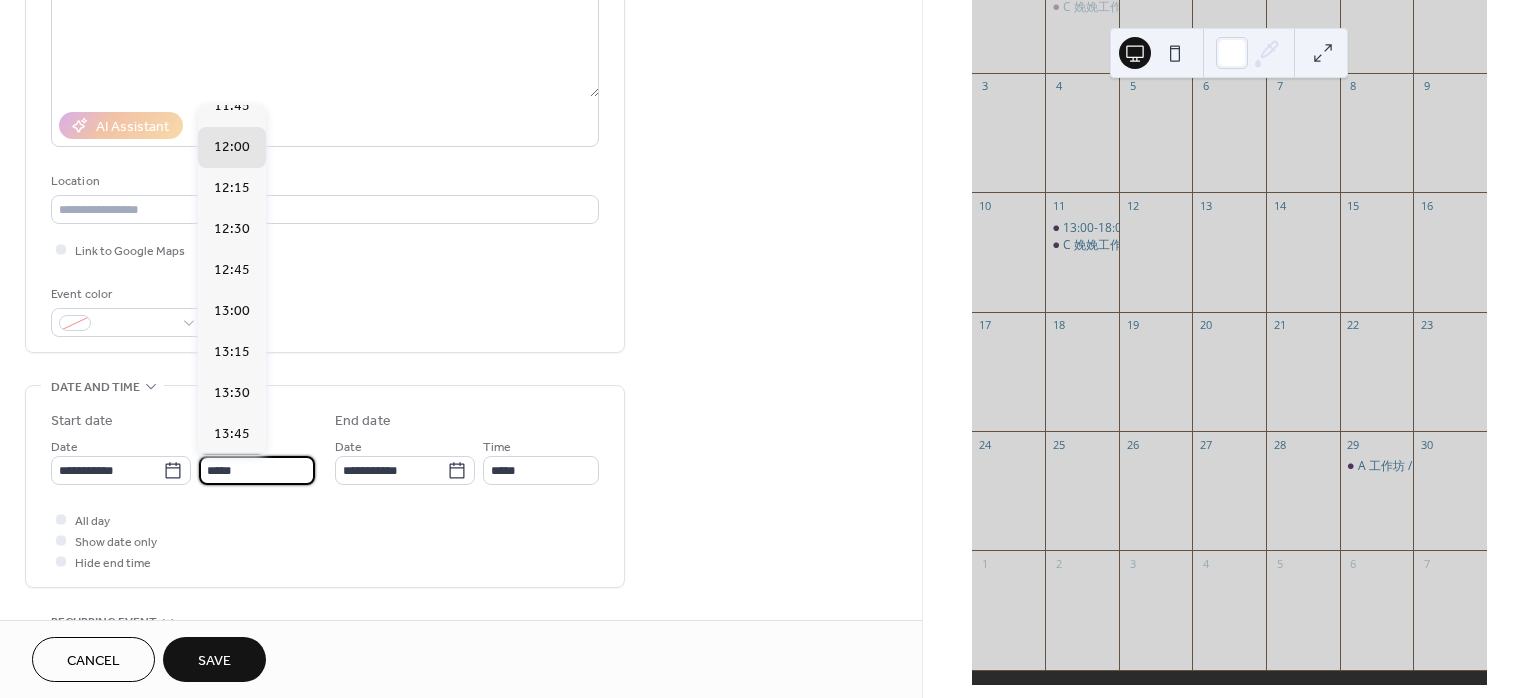 click on "14:00" at bounding box center (232, 474) 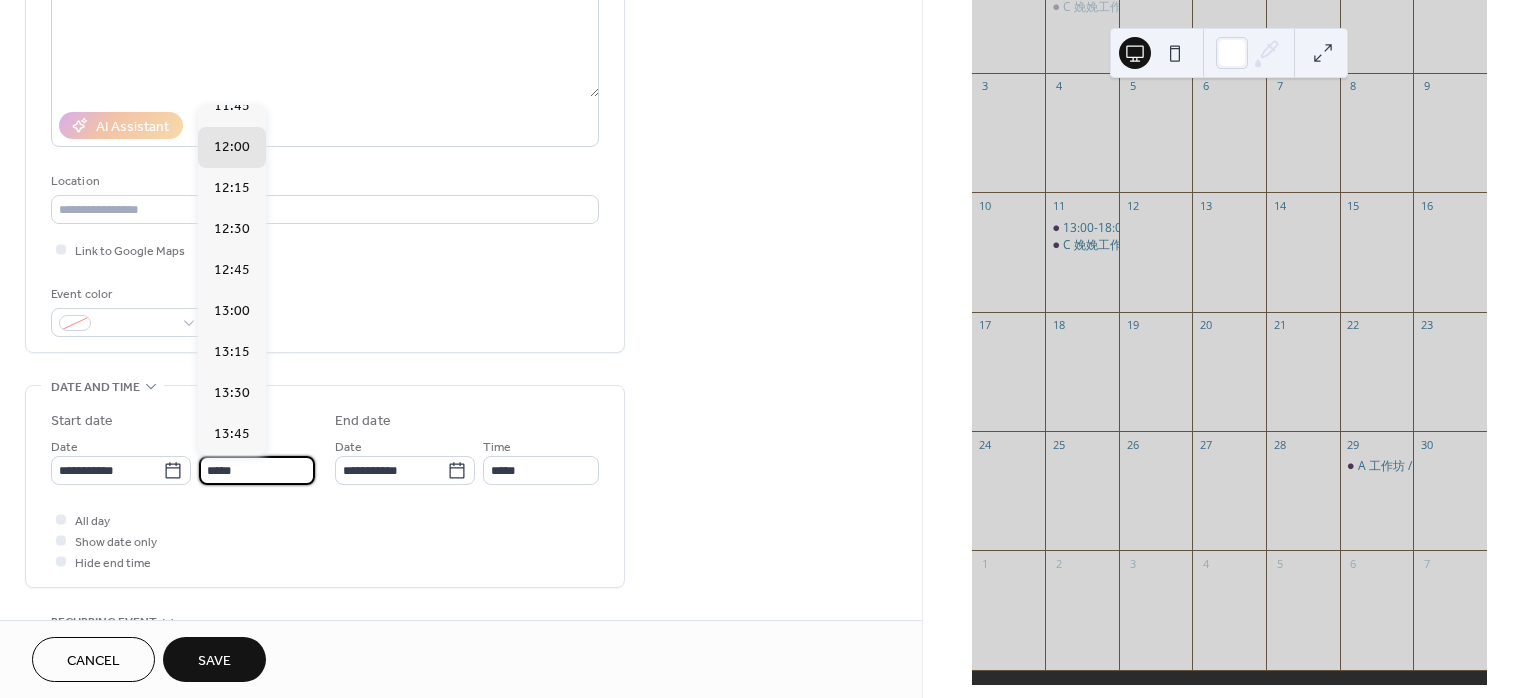 type on "*****" 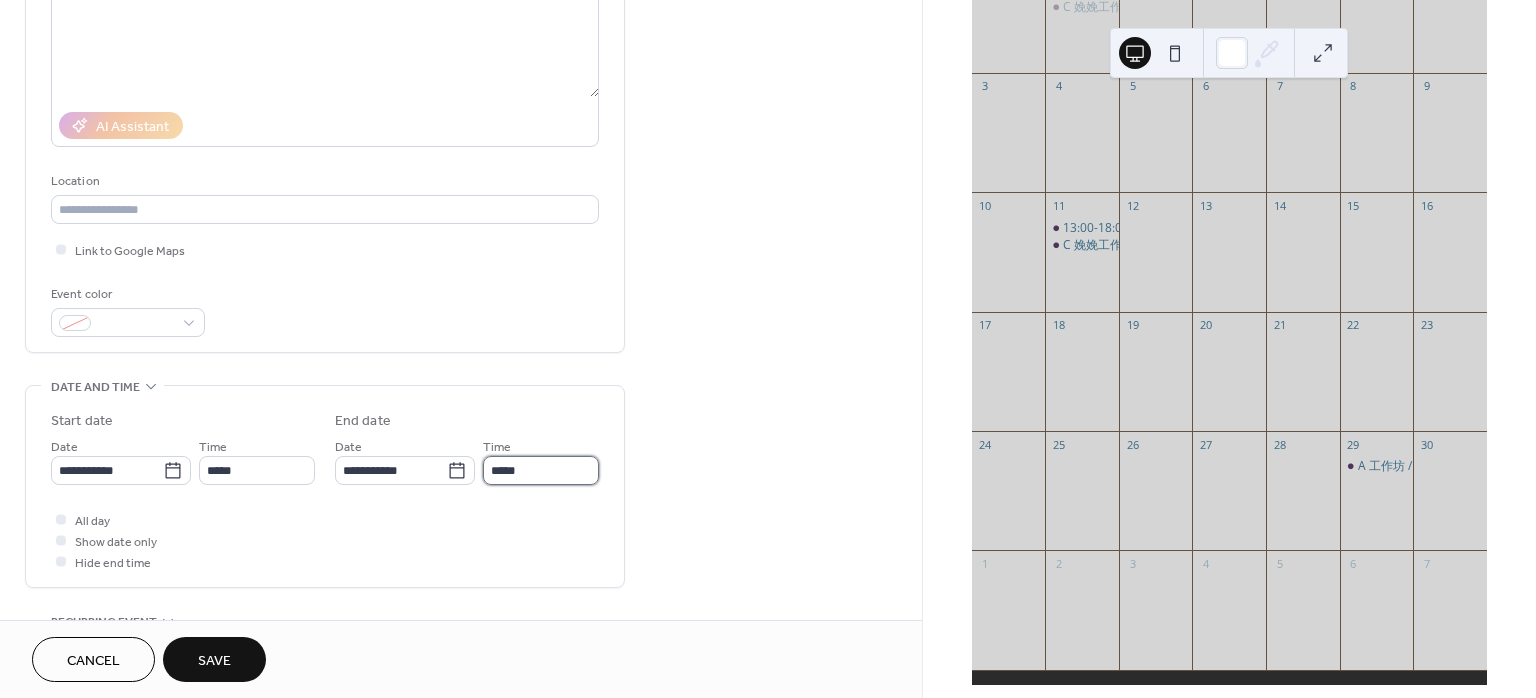 click on "*****" at bounding box center [541, 470] 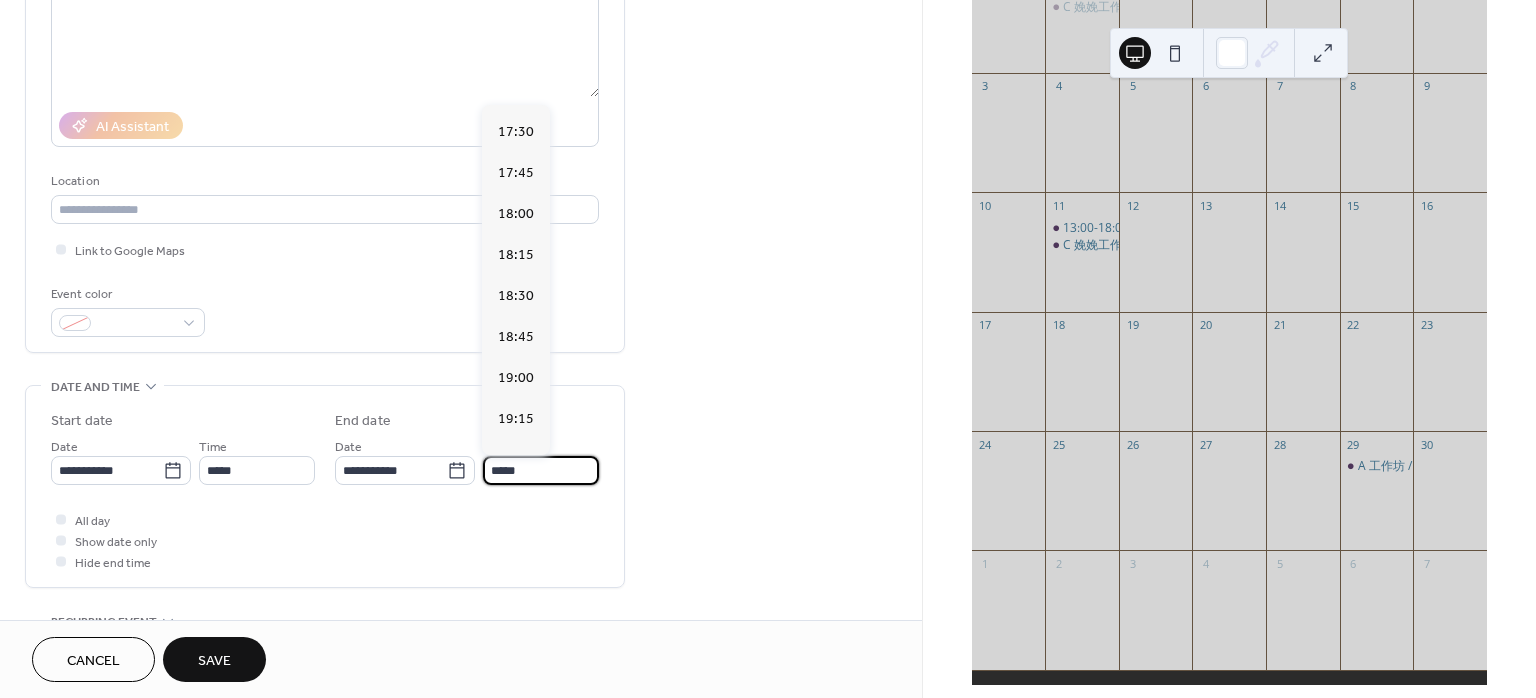 scroll, scrollTop: 533, scrollLeft: 0, axis: vertical 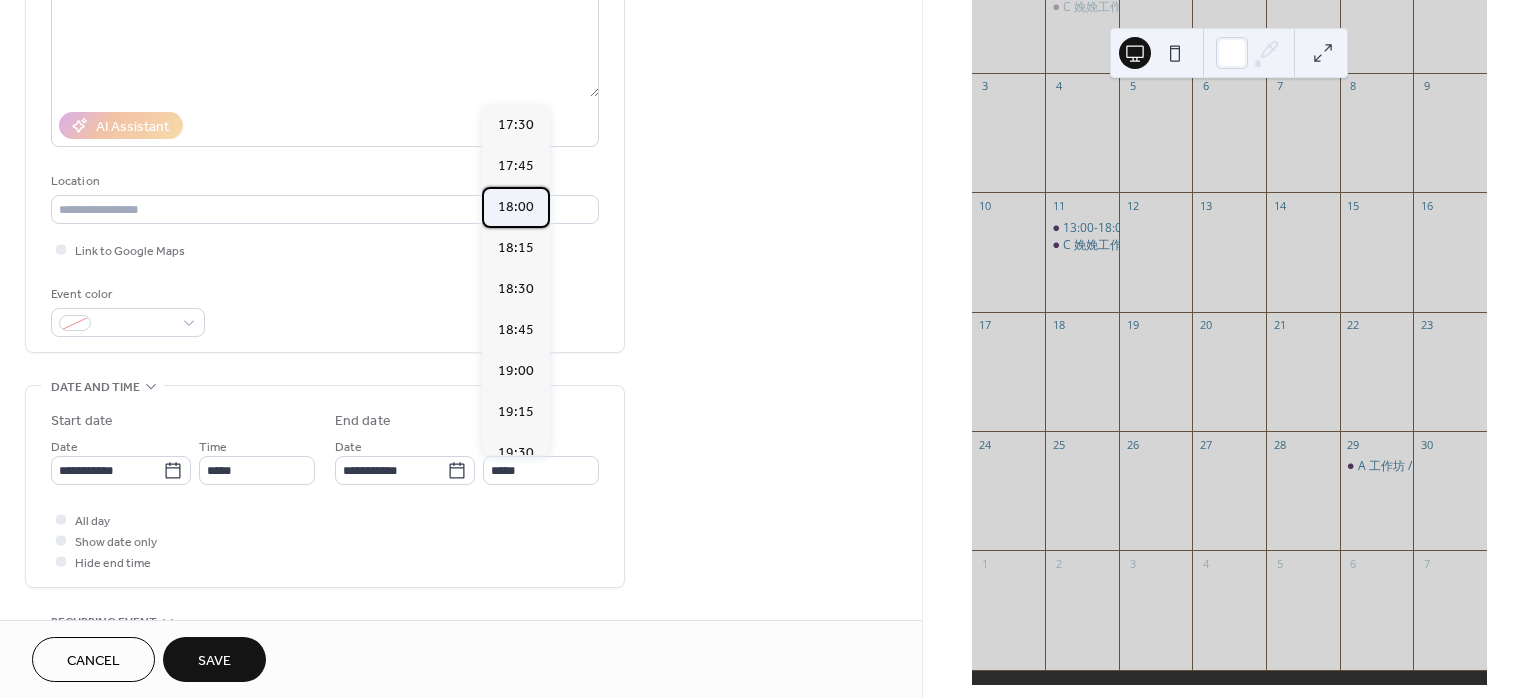 click on "18:00" at bounding box center [516, 206] 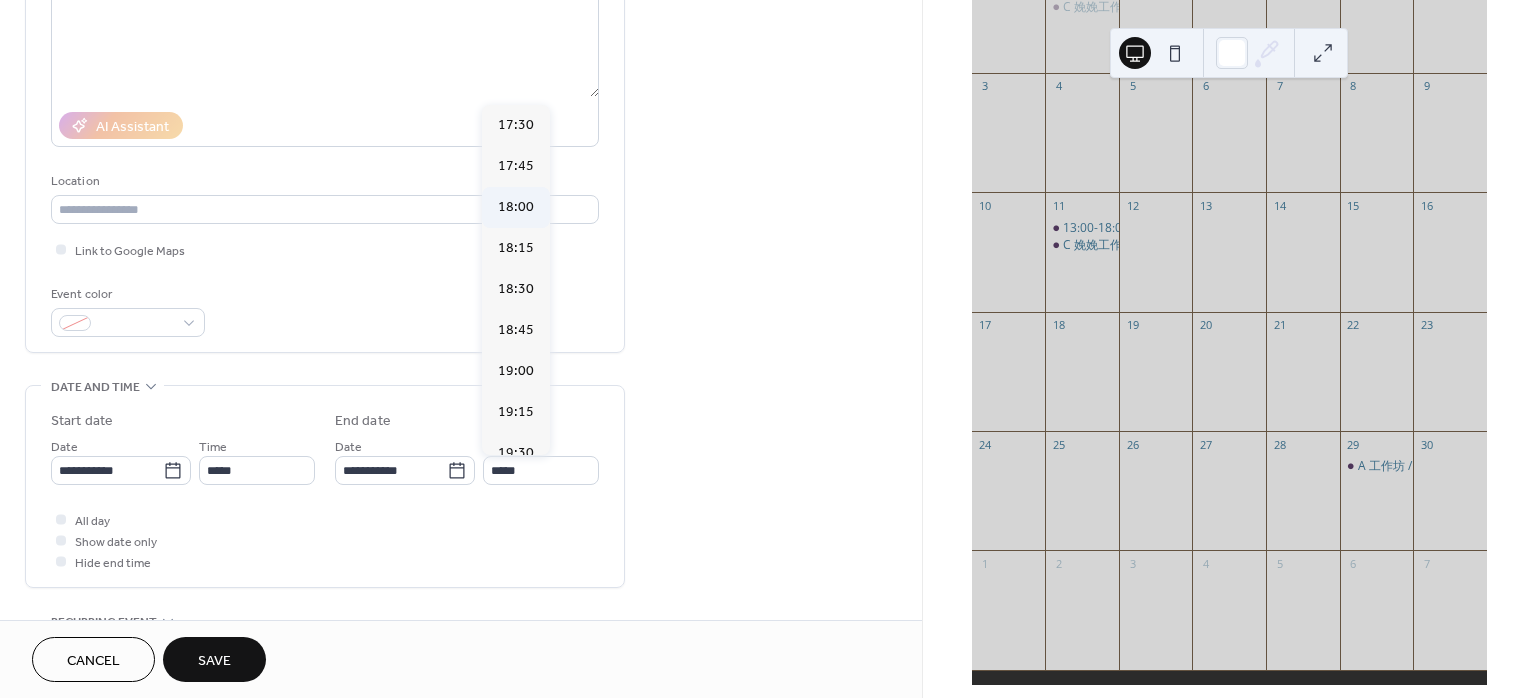 type on "*****" 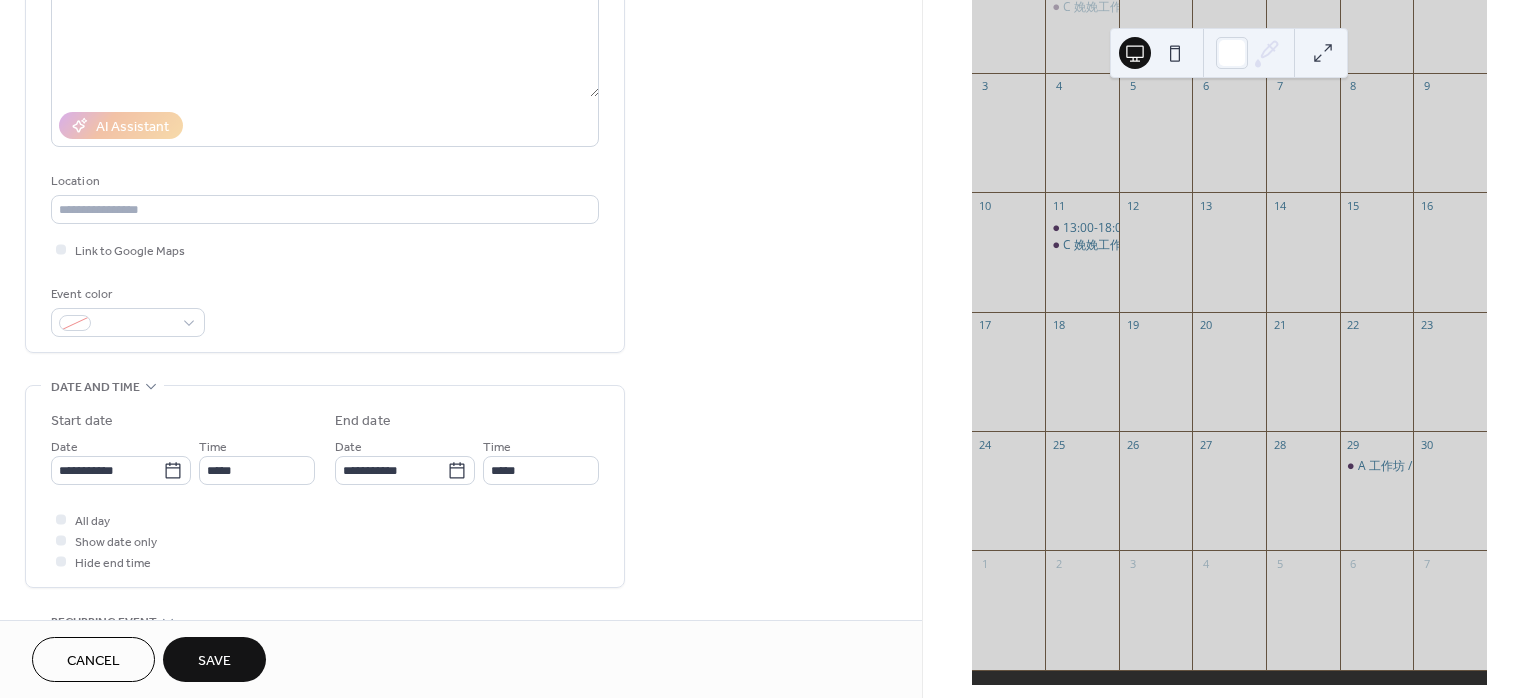 click on "Save" at bounding box center (214, 659) 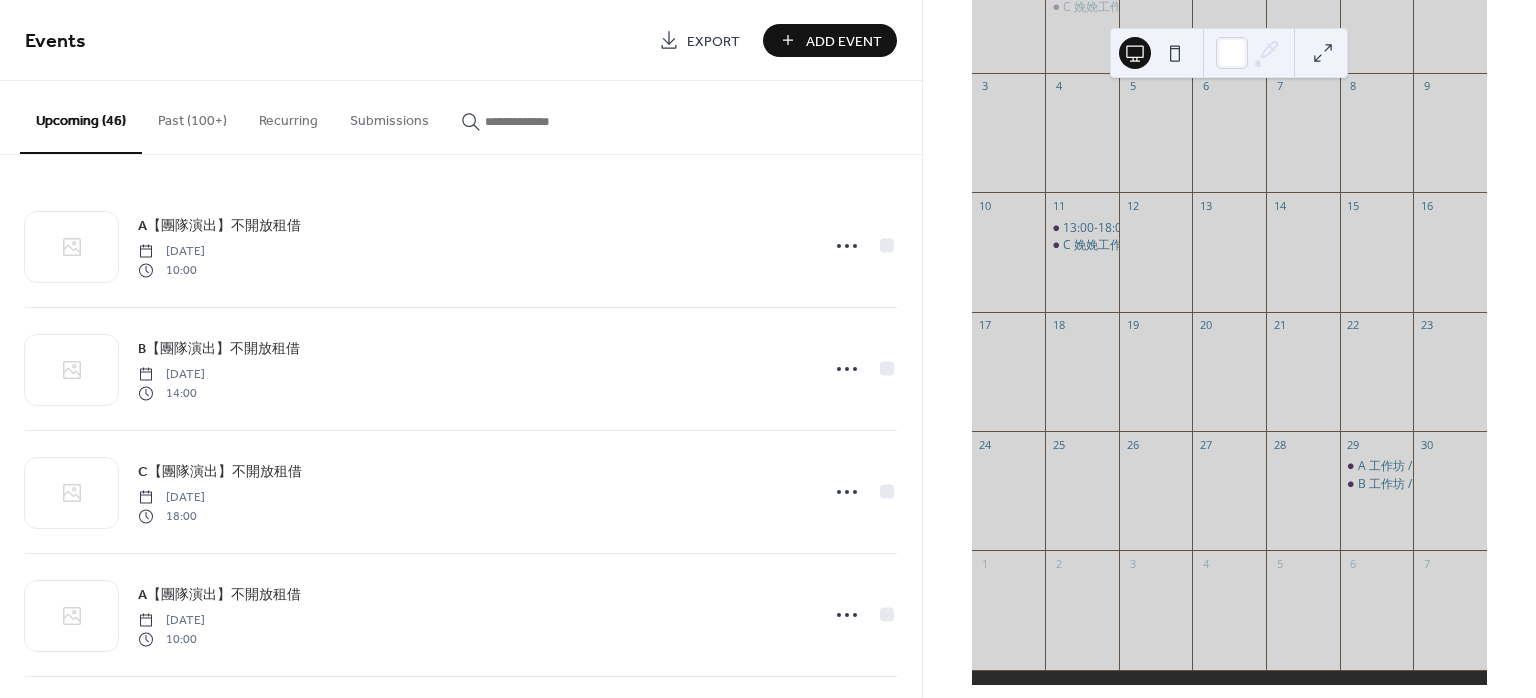 click on "Add Event" at bounding box center [830, 40] 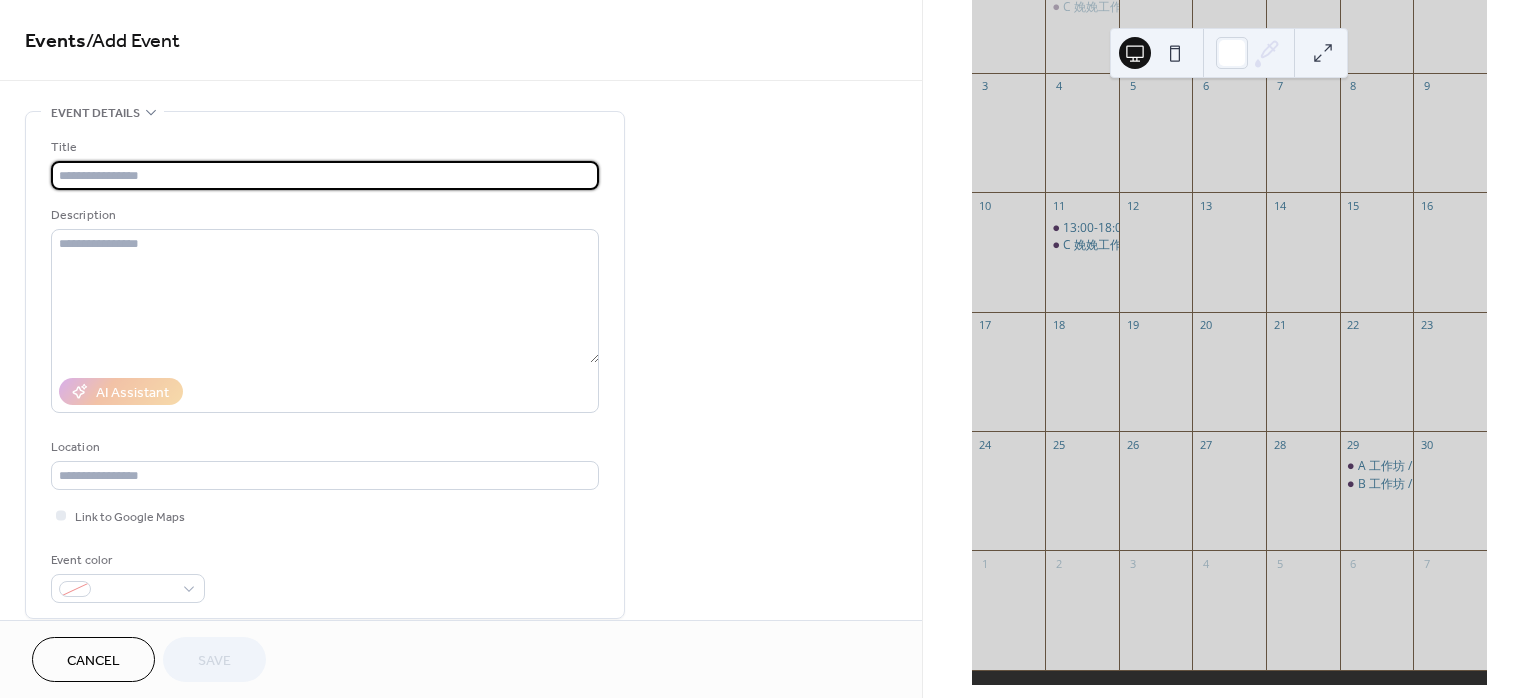 click at bounding box center [325, 175] 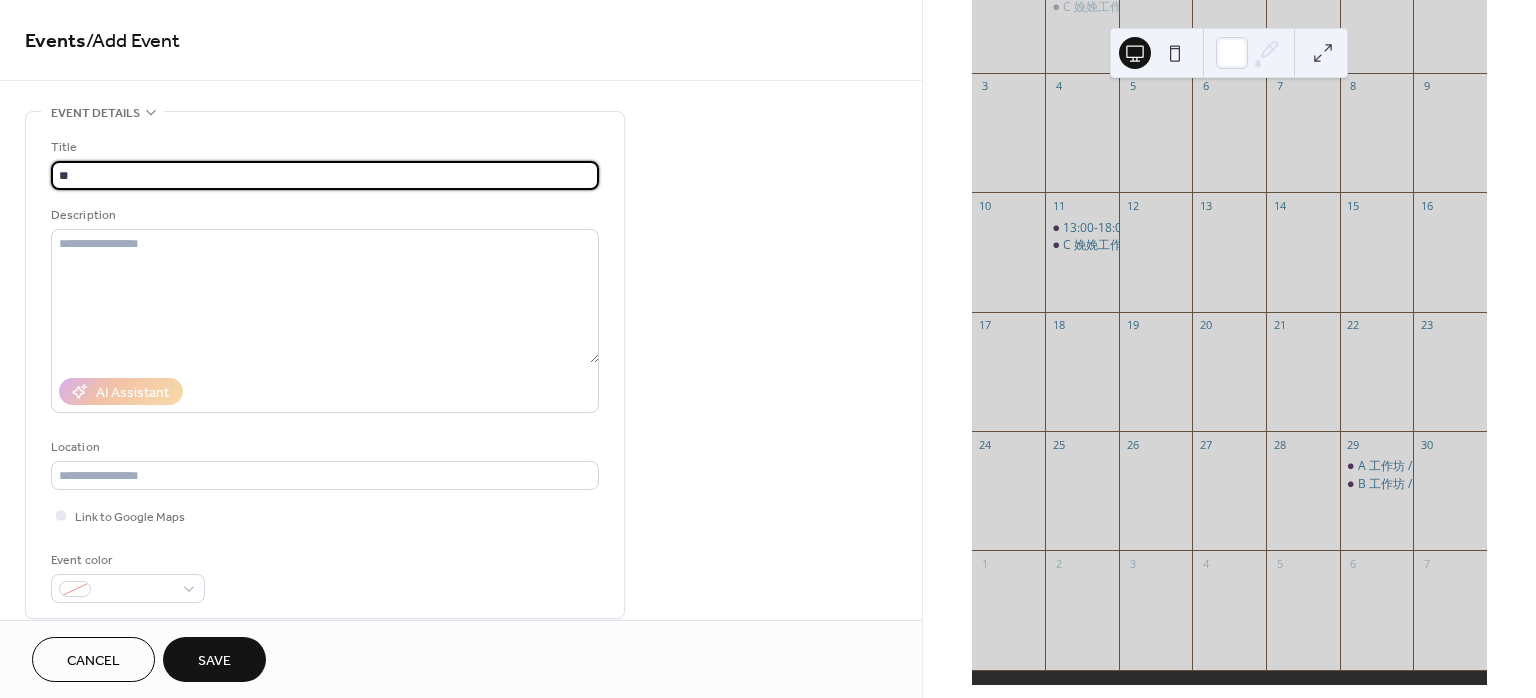 paste on "**********" 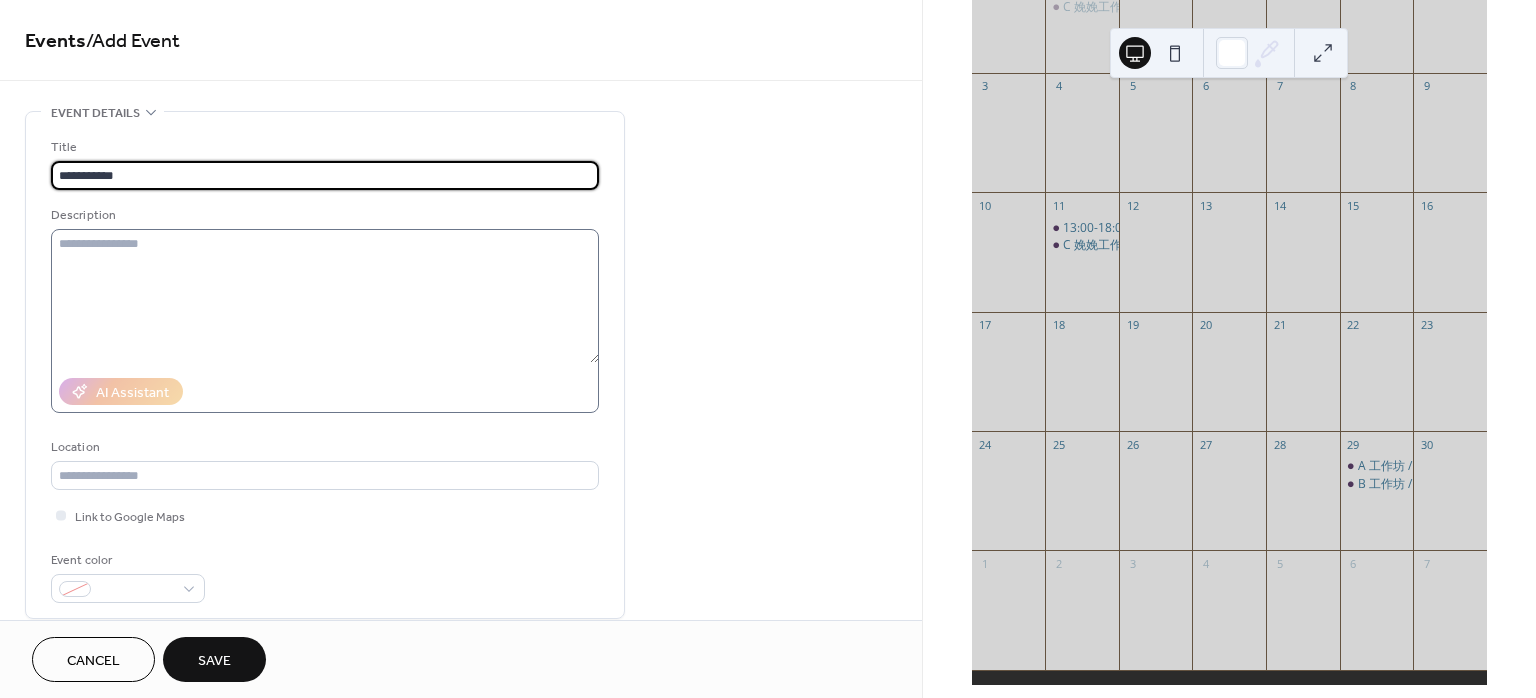 scroll, scrollTop: 400, scrollLeft: 0, axis: vertical 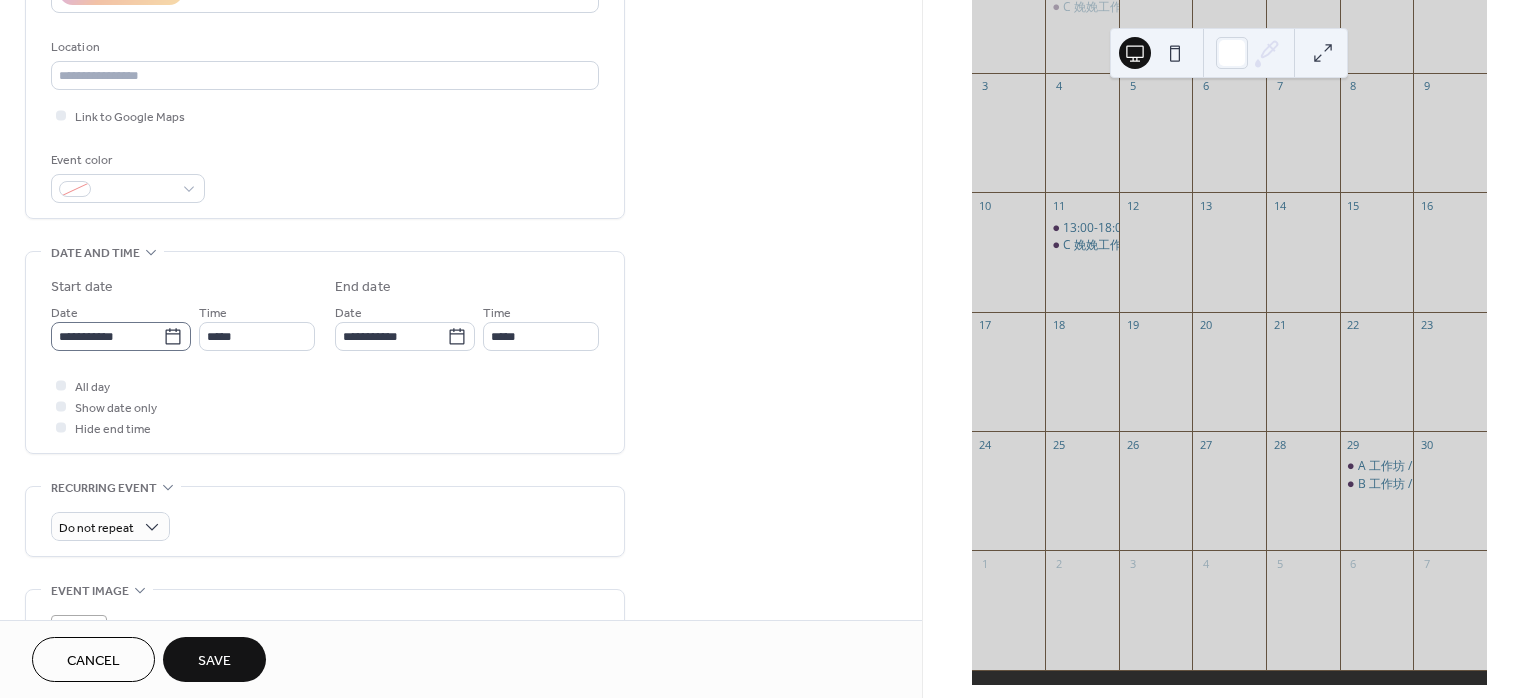 type on "**********" 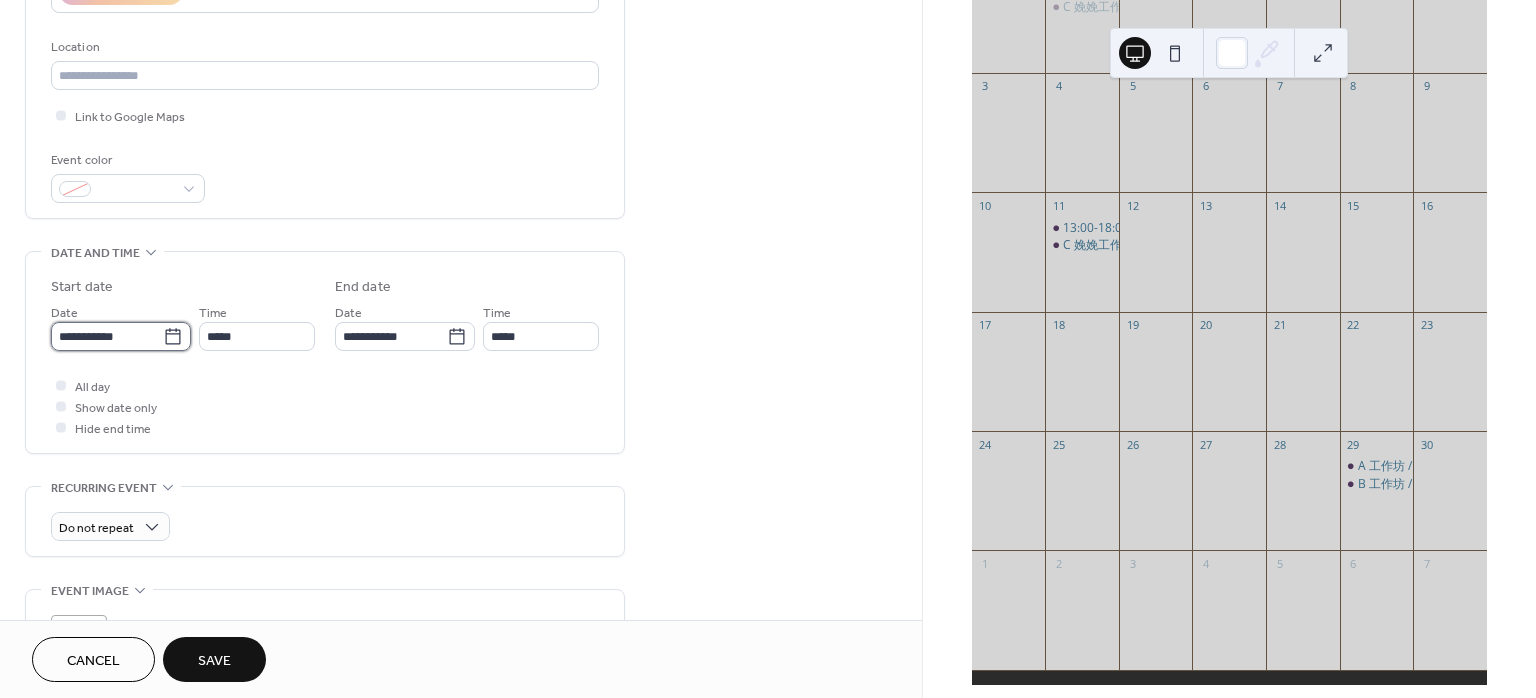 click on "**********" at bounding box center (107, 336) 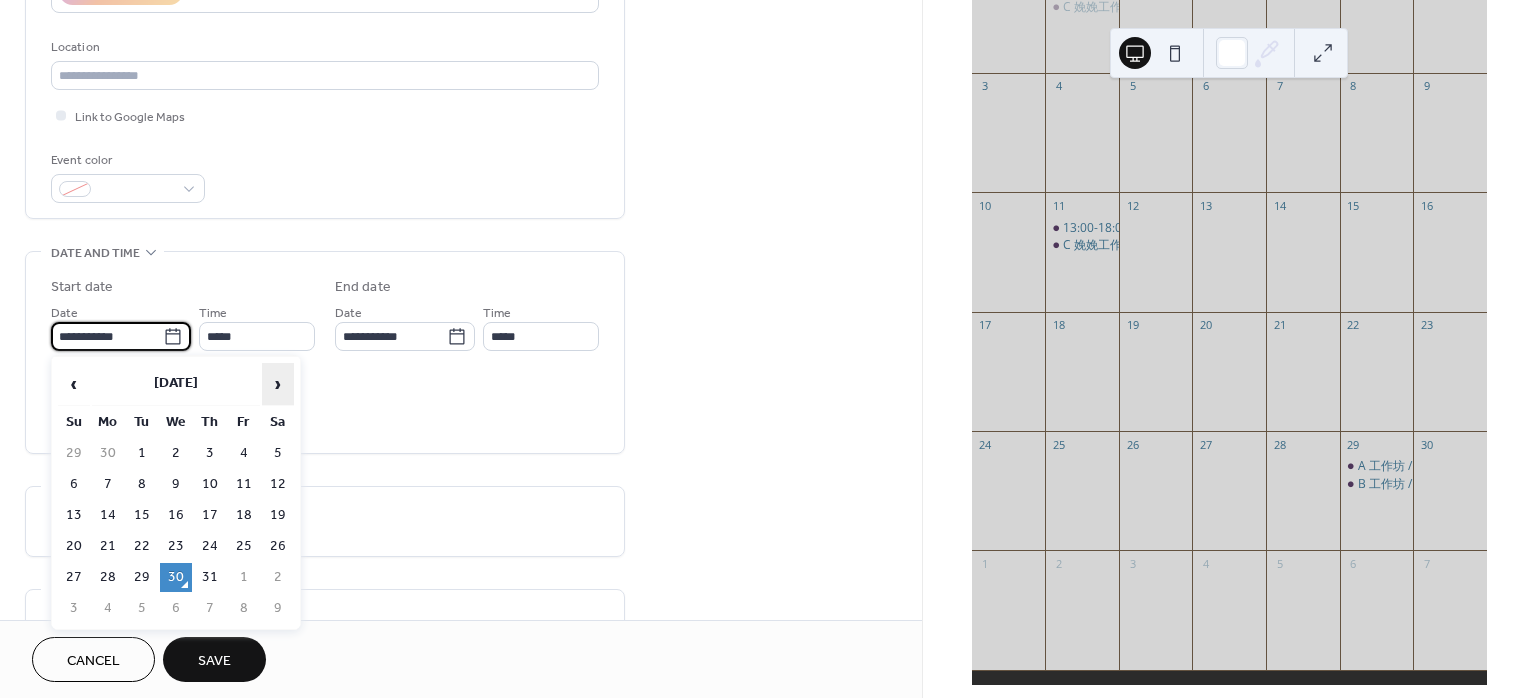 click on "›" at bounding box center (278, 384) 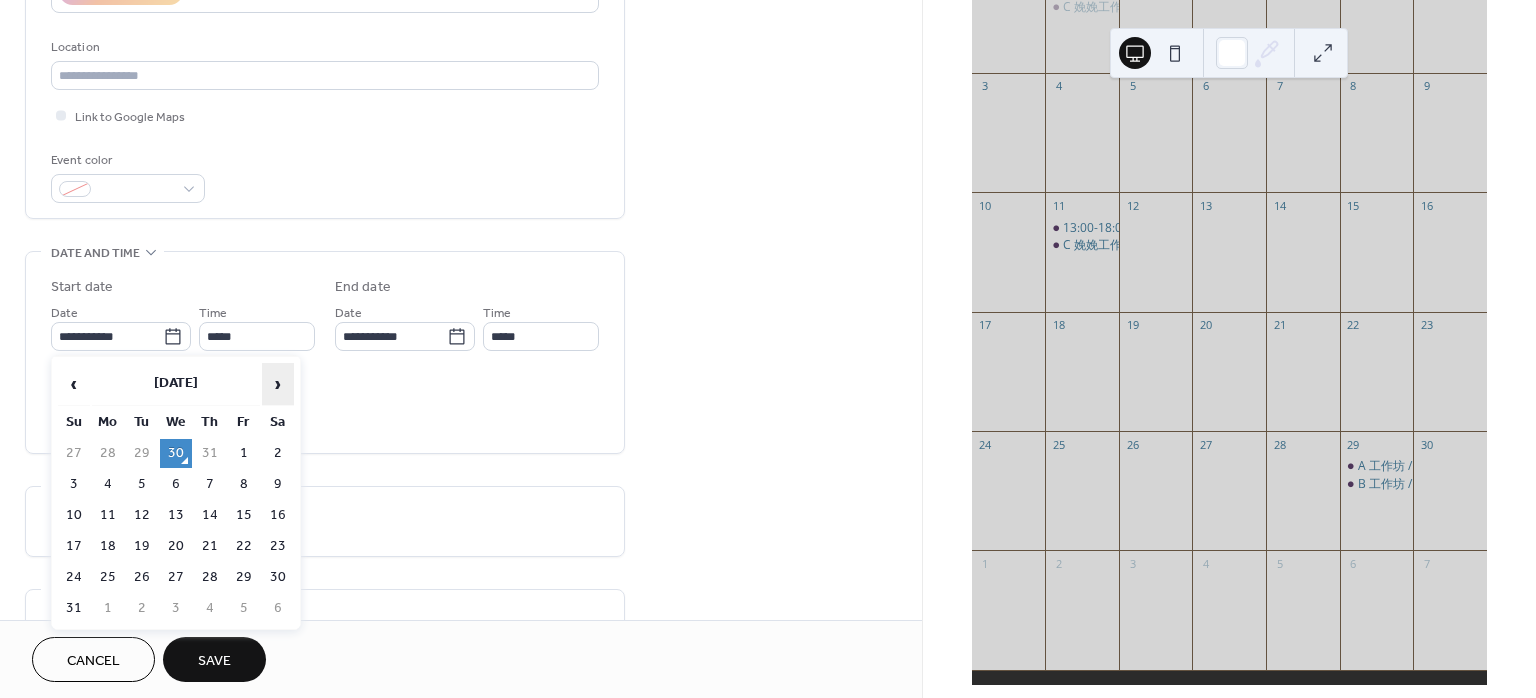click on "›" at bounding box center (278, 384) 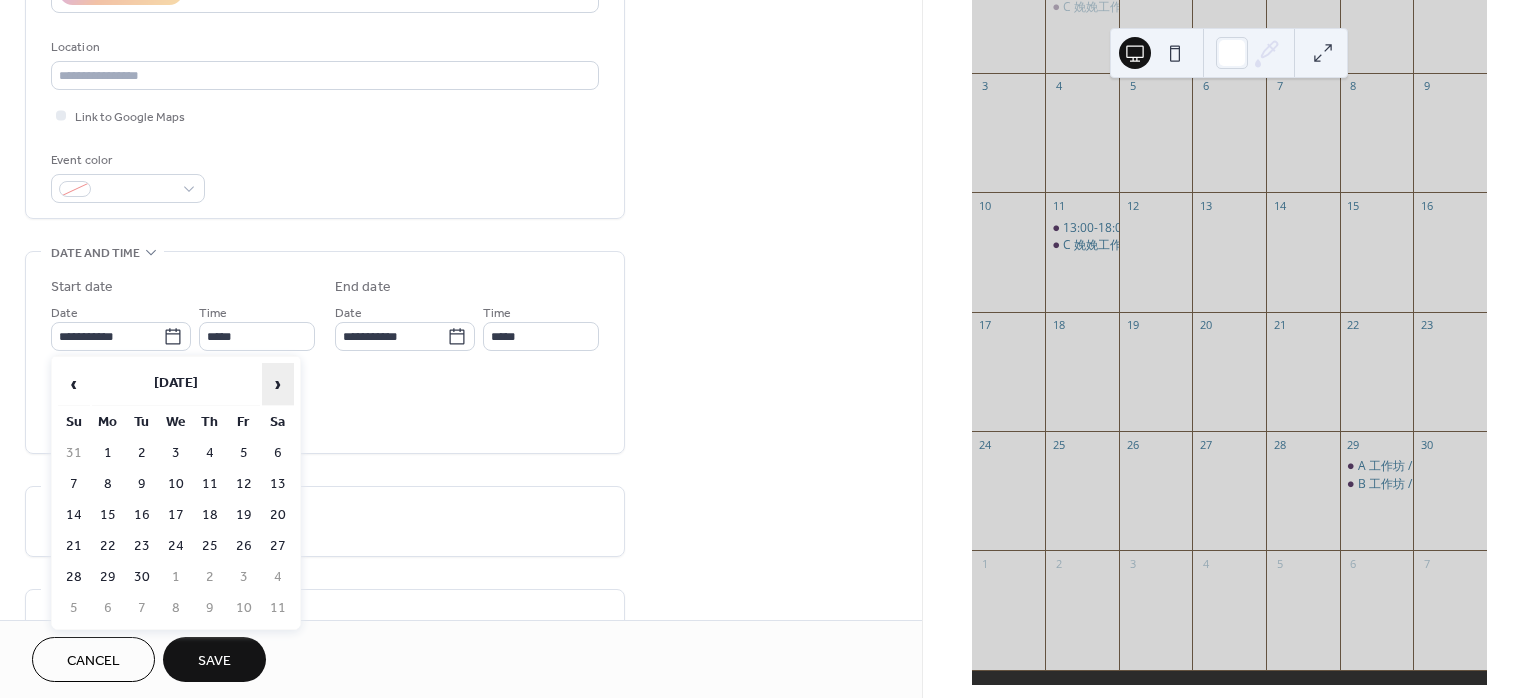 click on "›" at bounding box center (278, 384) 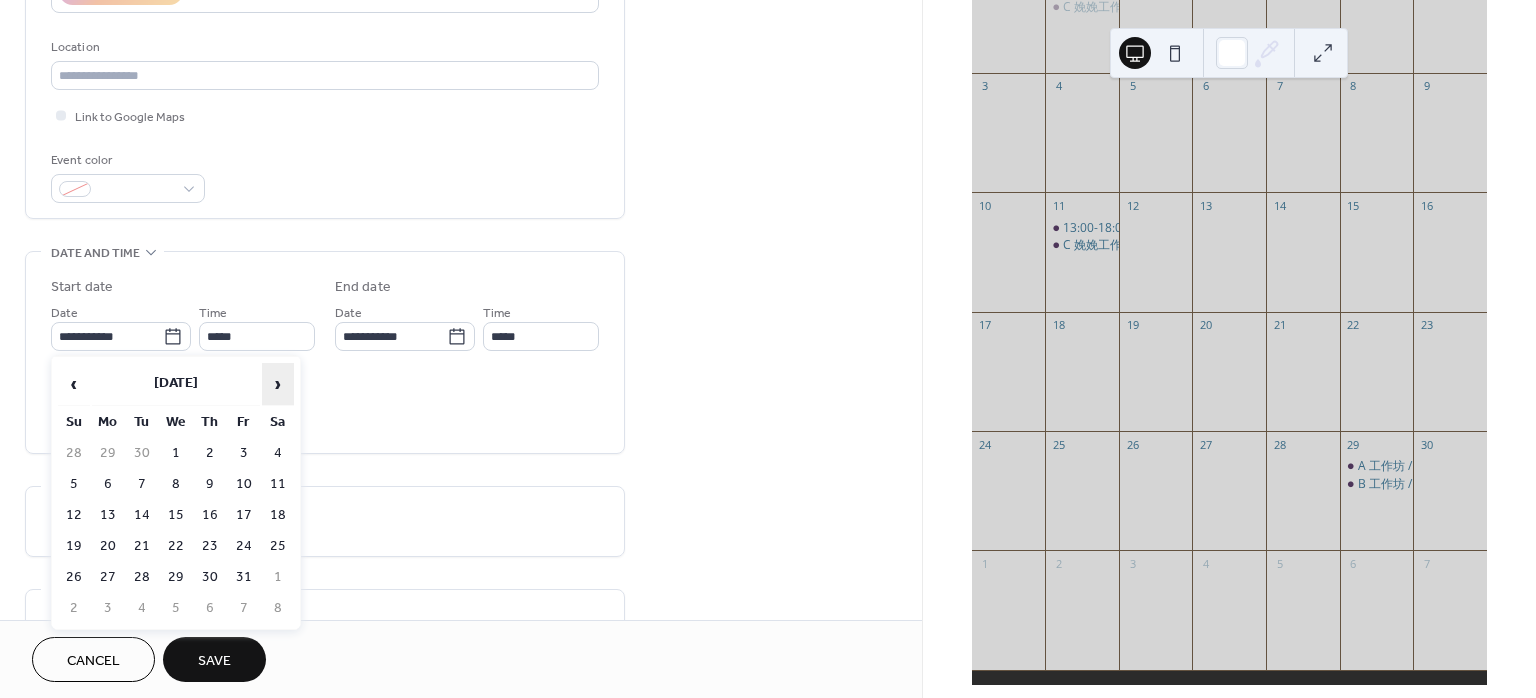 click on "›" at bounding box center (278, 384) 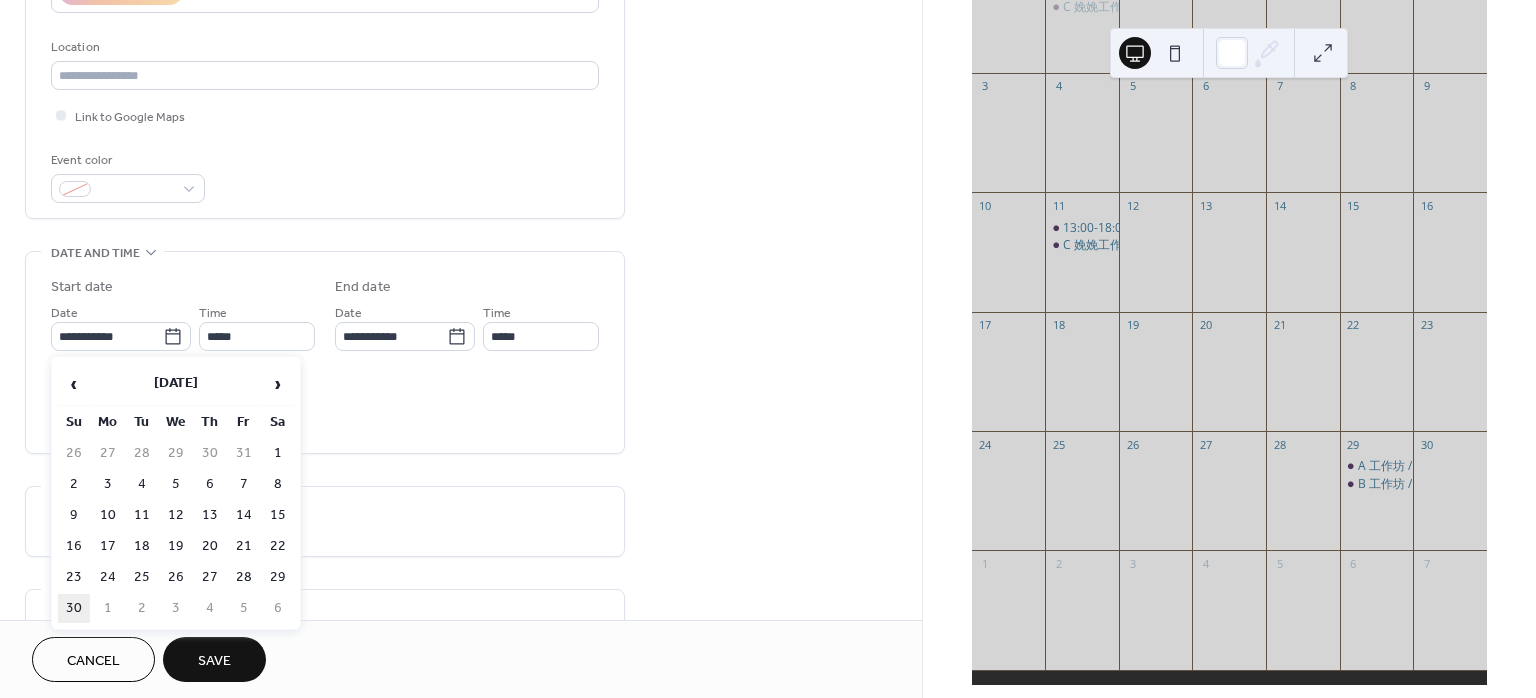 click on "30" at bounding box center [74, 608] 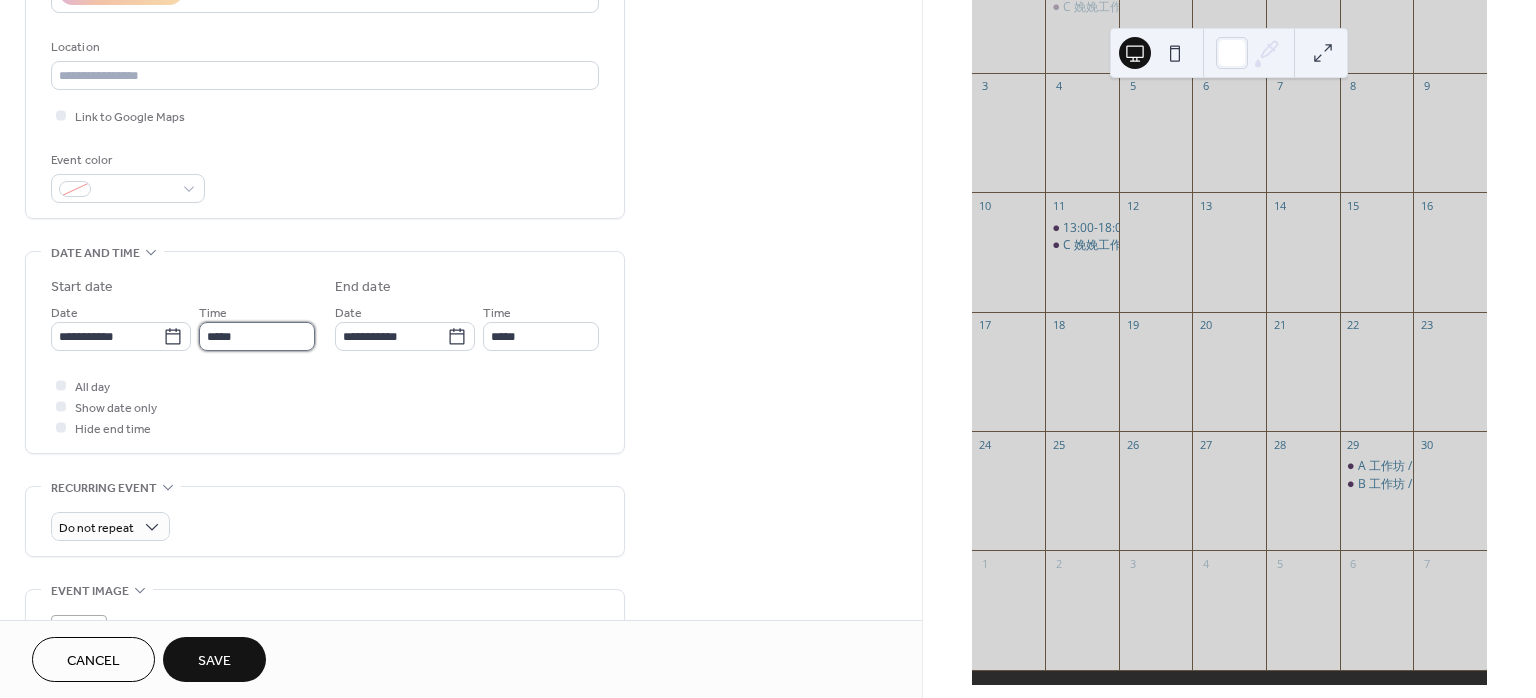 click on "*****" at bounding box center (257, 336) 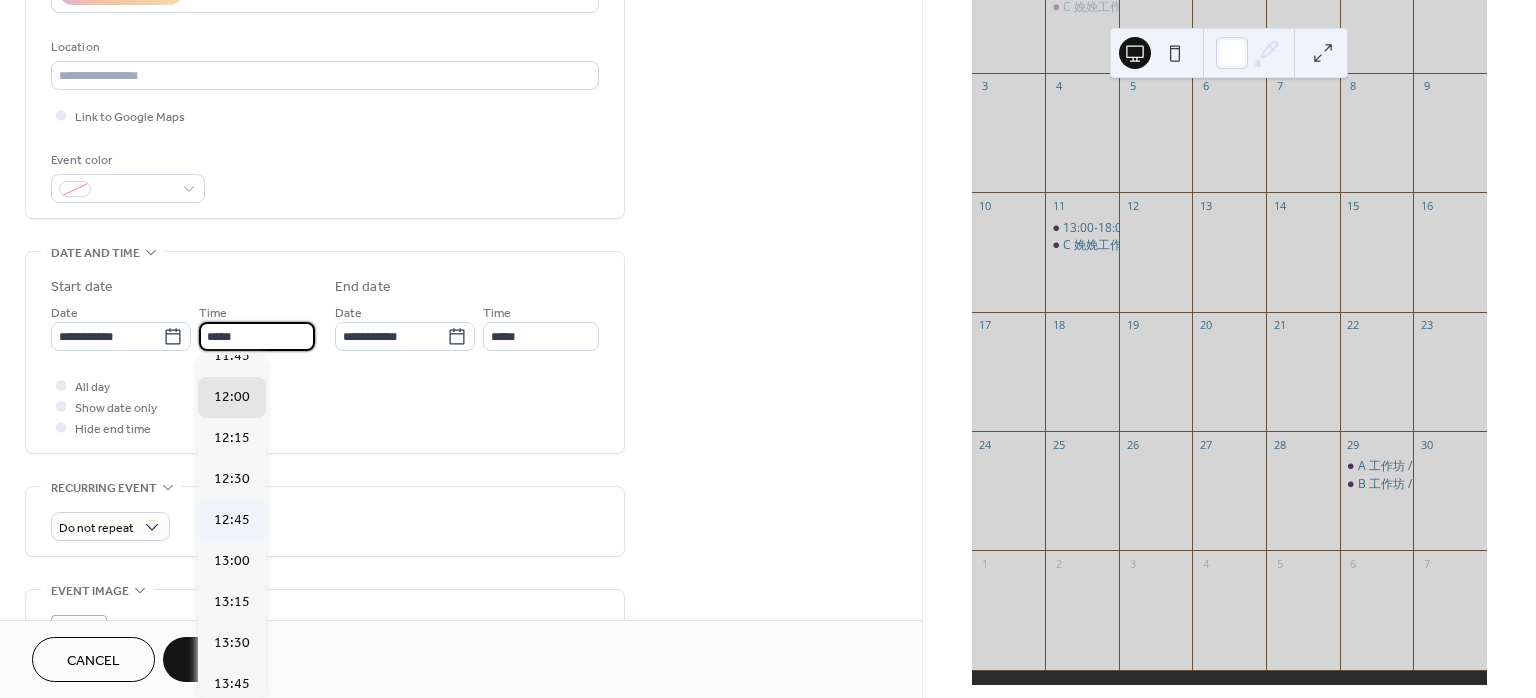 scroll, scrollTop: 1413, scrollLeft: 0, axis: vertical 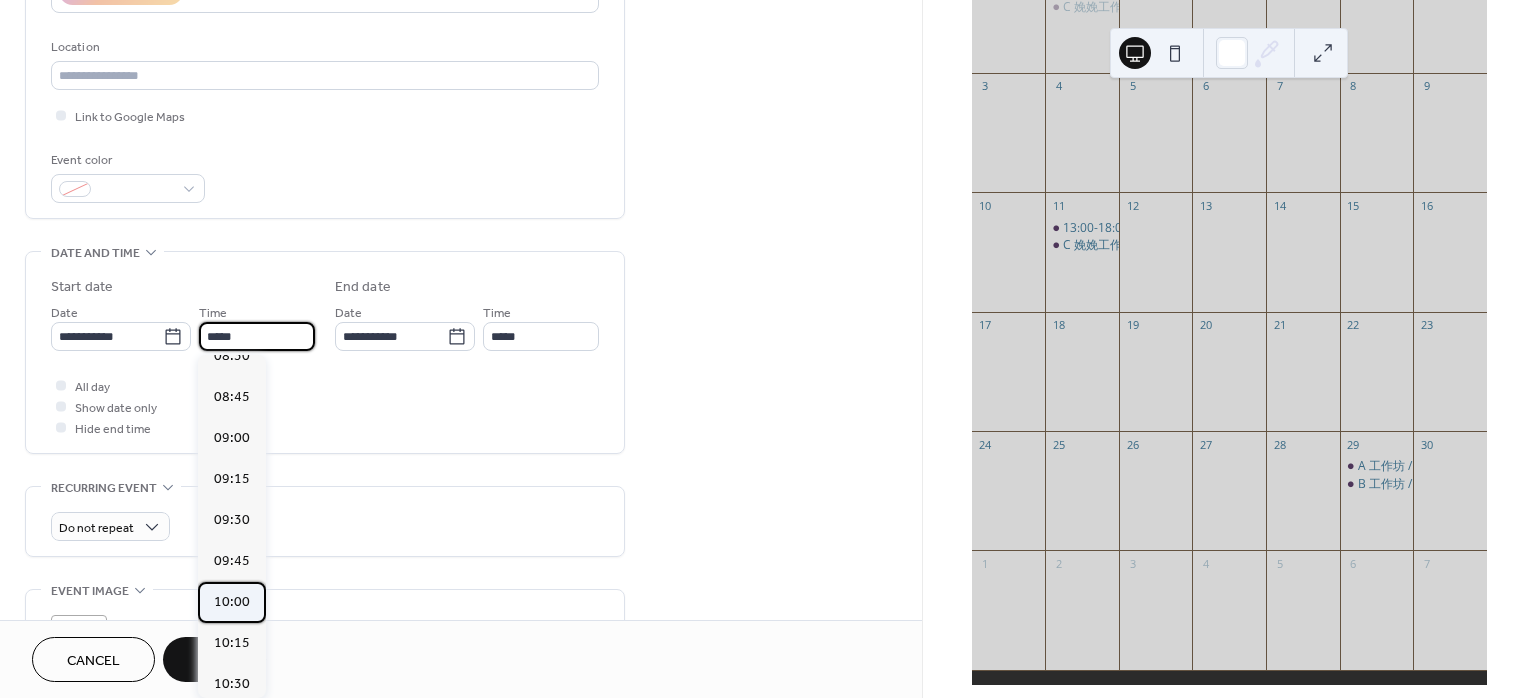 click on "10:00" at bounding box center [232, 601] 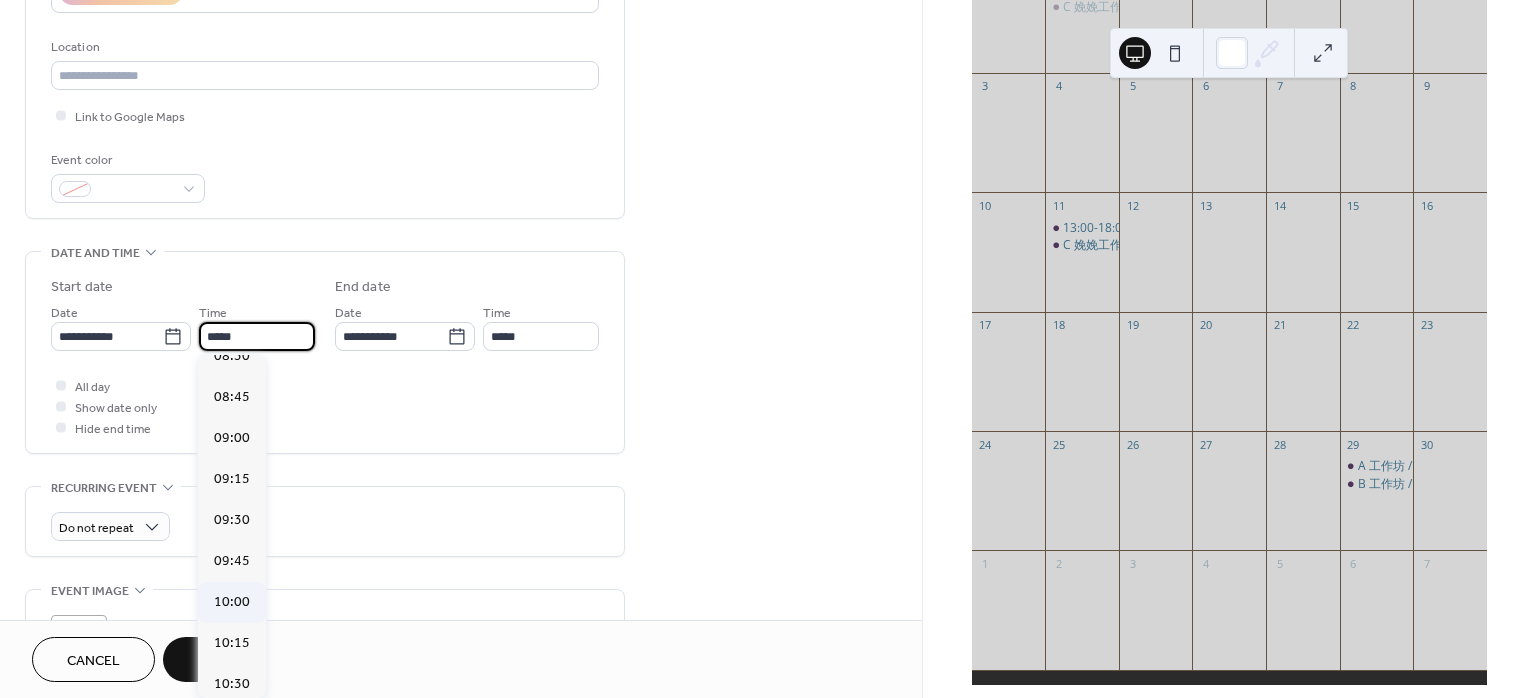 type on "*****" 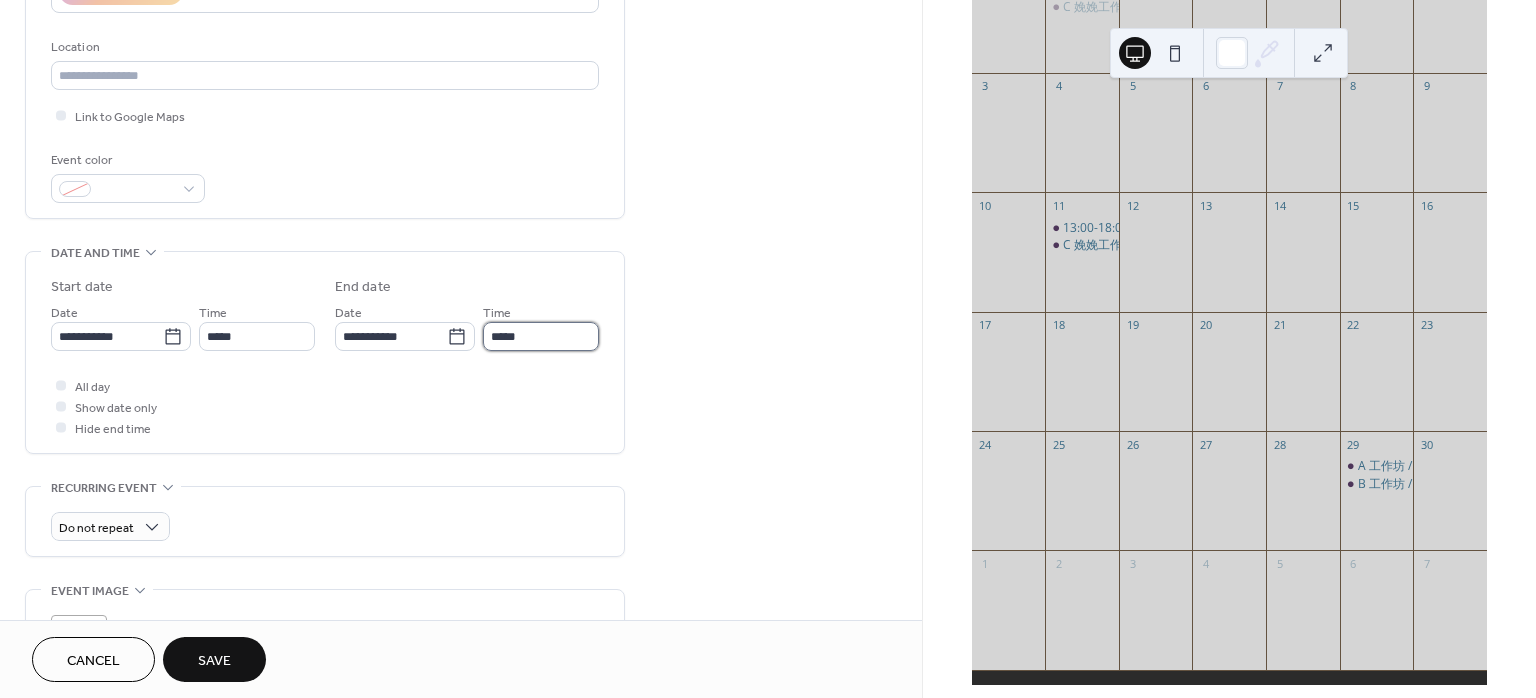 click on "*****" at bounding box center (541, 336) 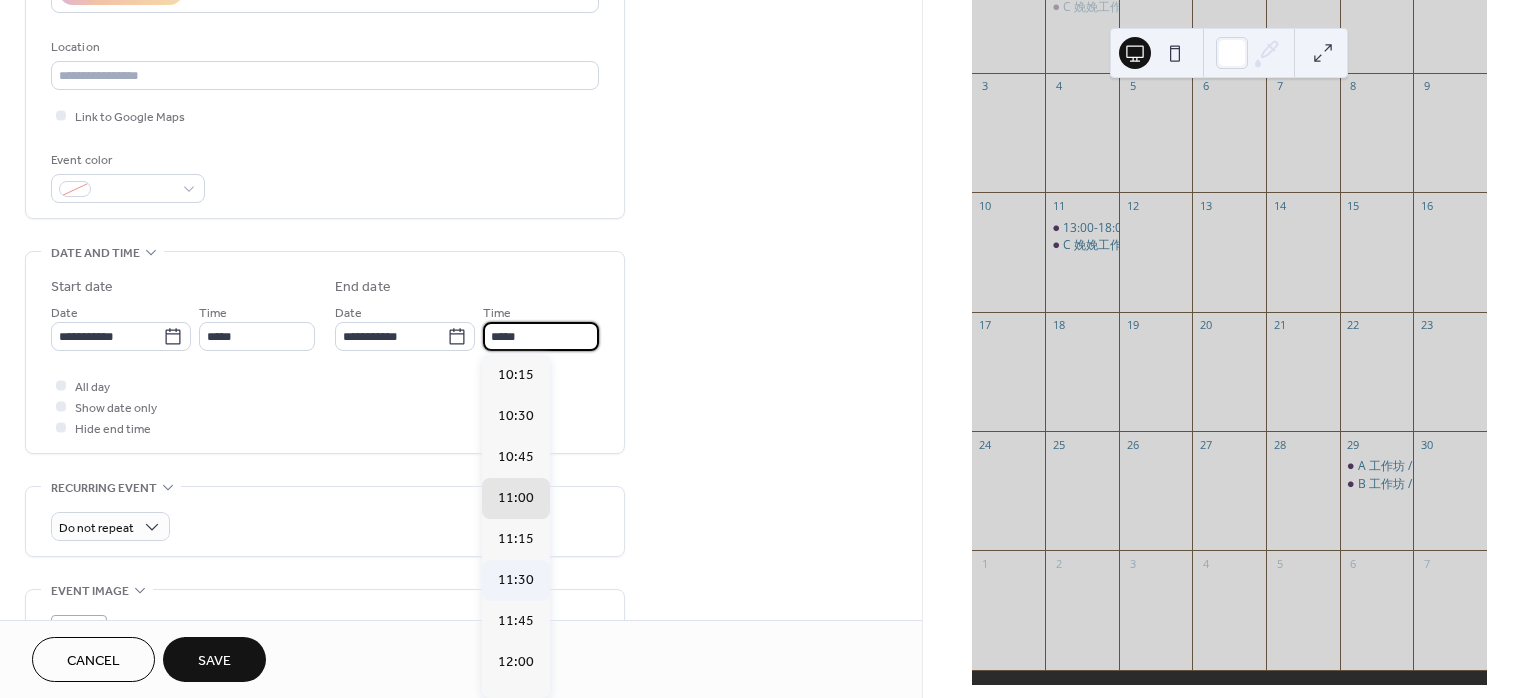 scroll, scrollTop: 533, scrollLeft: 0, axis: vertical 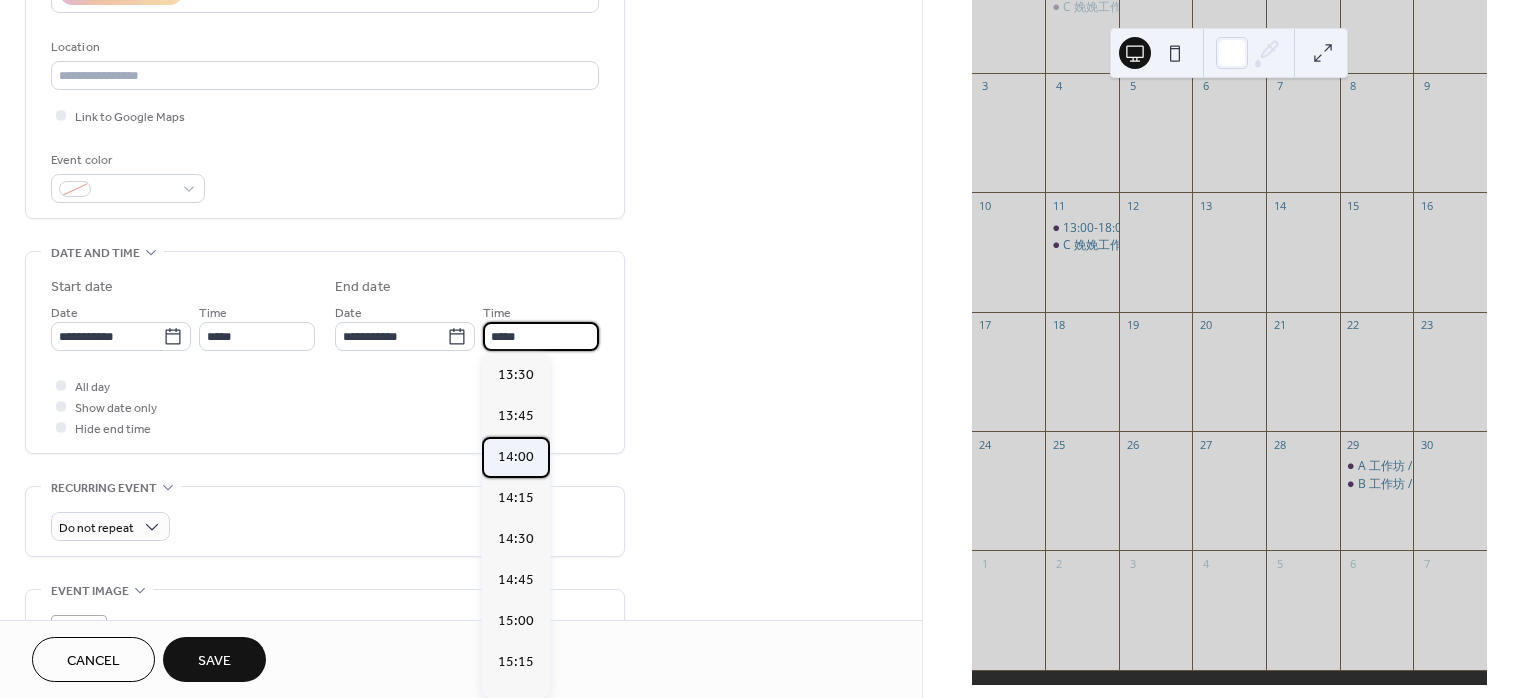 click on "14:00" at bounding box center (516, 456) 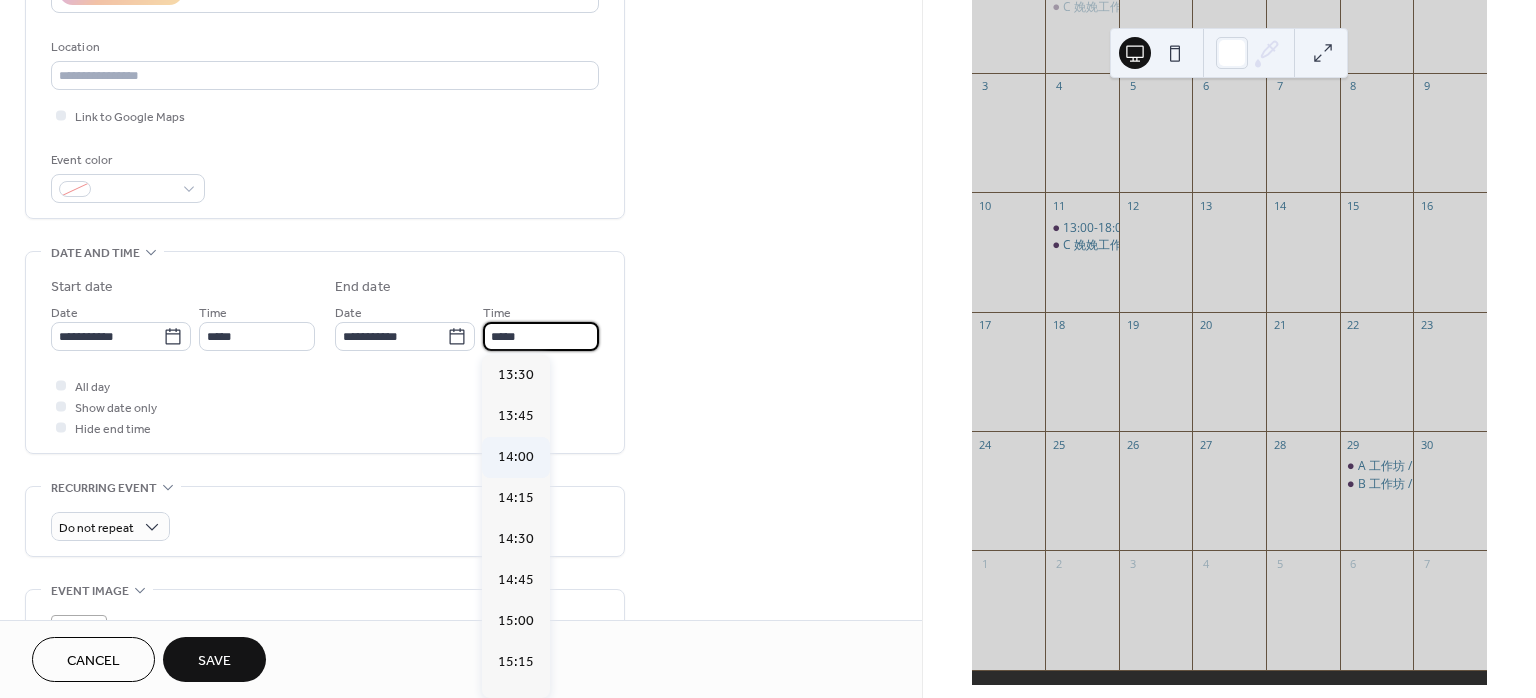 type on "*****" 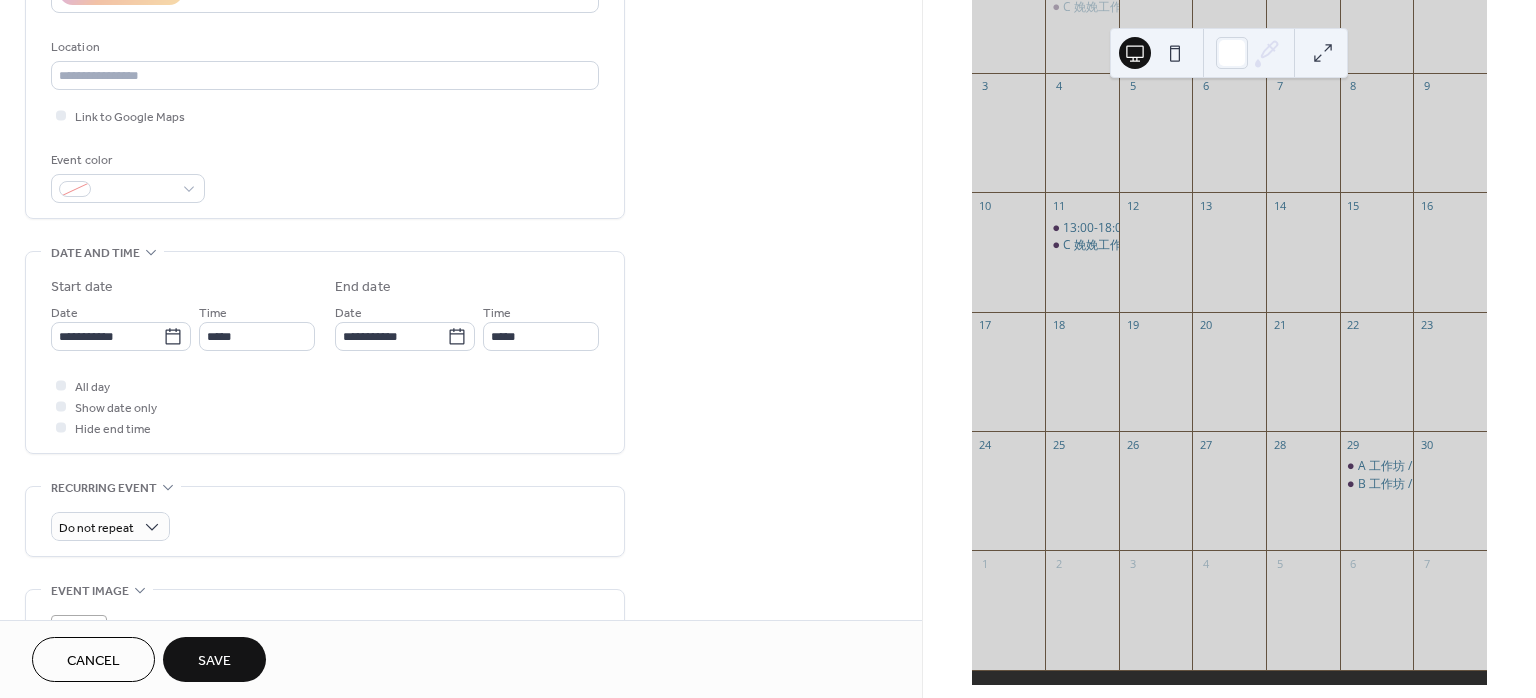 click on "Save" at bounding box center [214, 661] 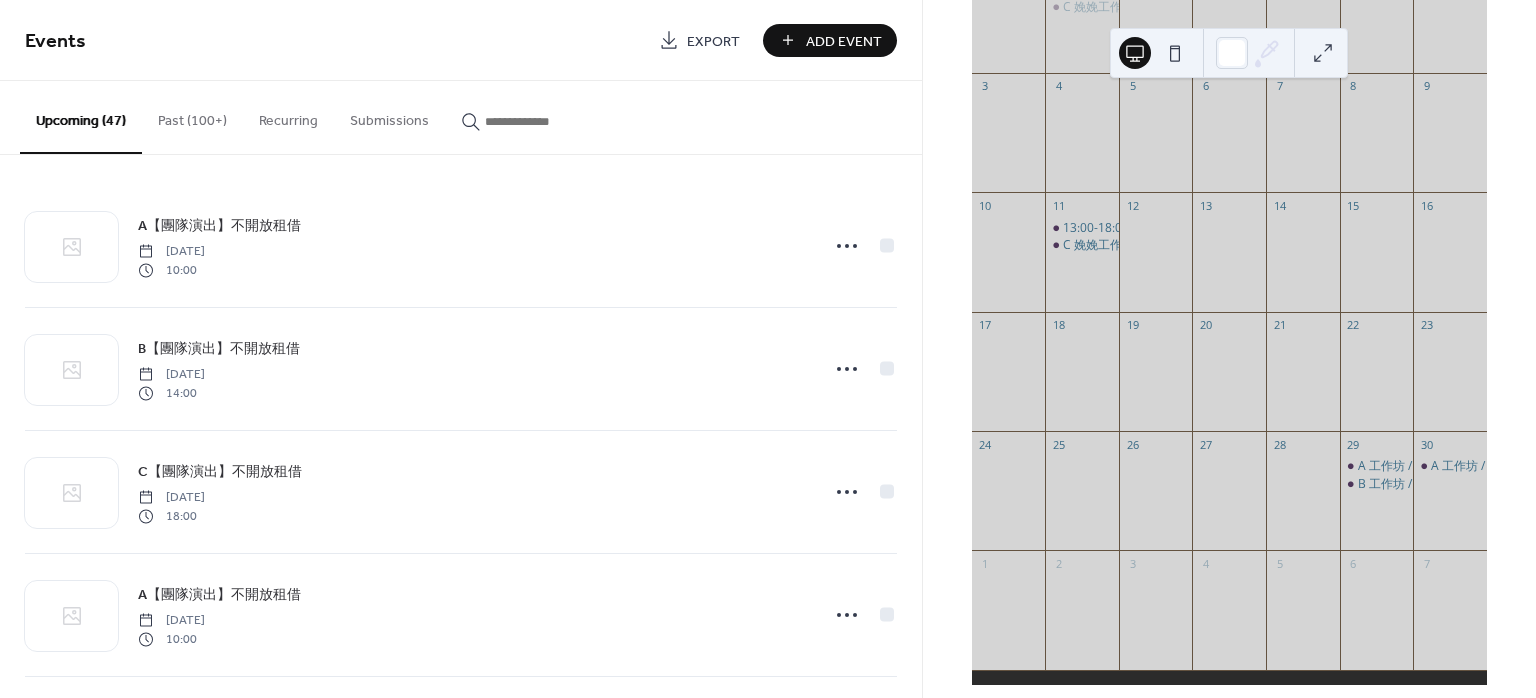 click on "Add Event" at bounding box center [844, 41] 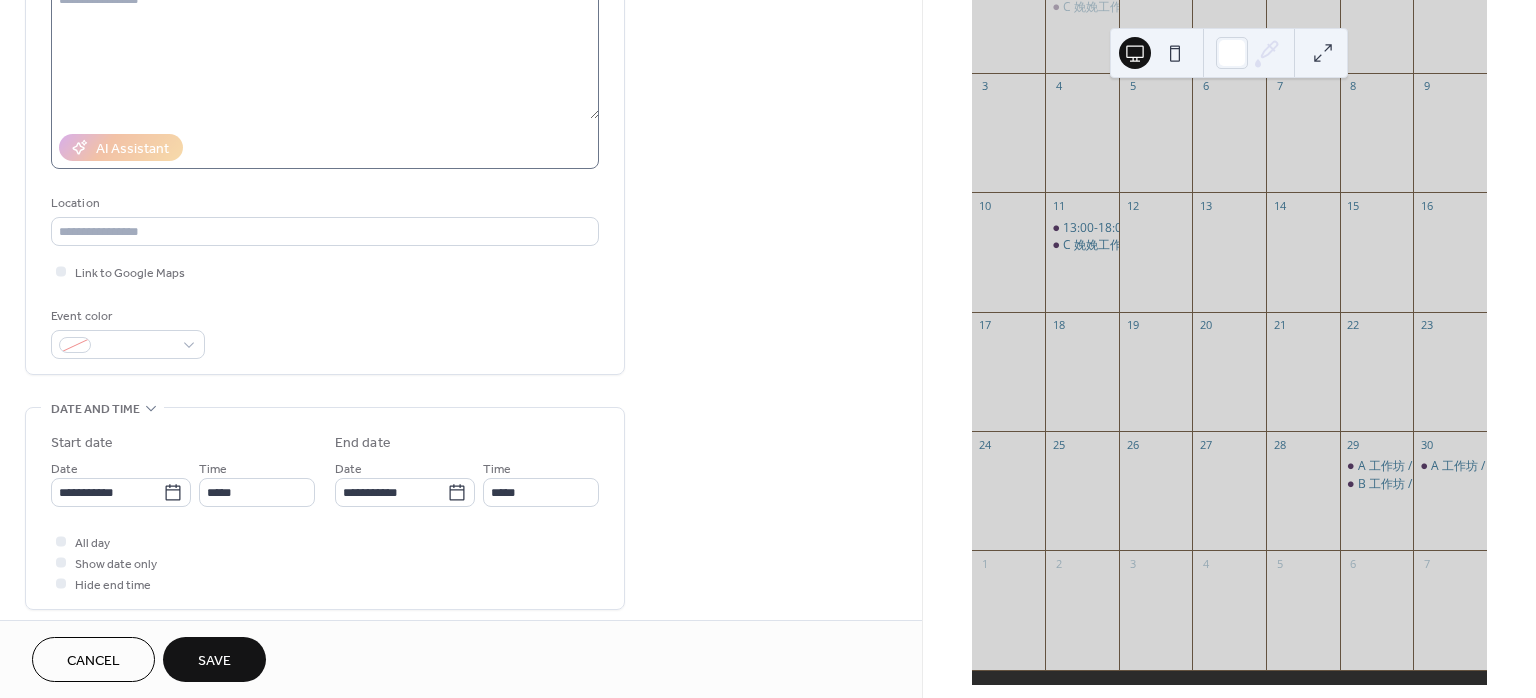scroll, scrollTop: 400, scrollLeft: 0, axis: vertical 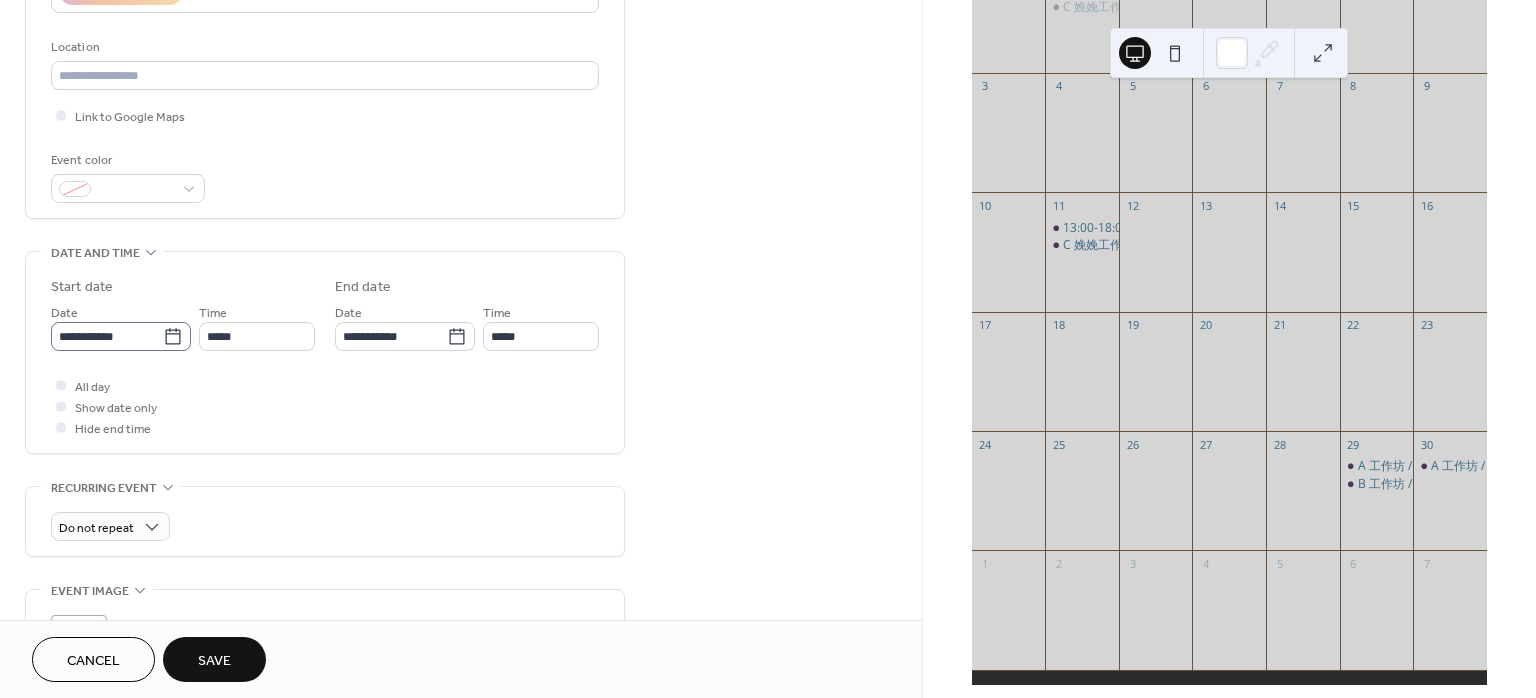 type on "**********" 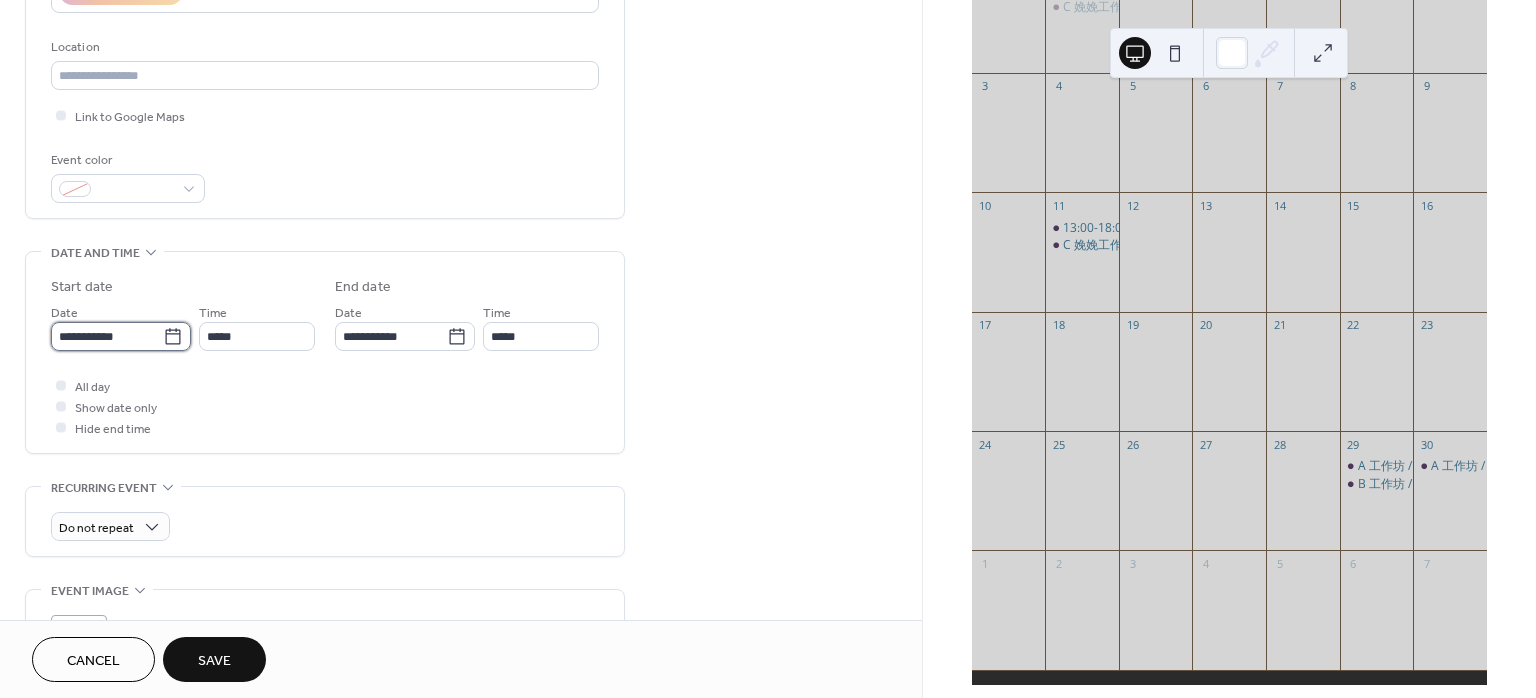 click on "**********" at bounding box center [107, 336] 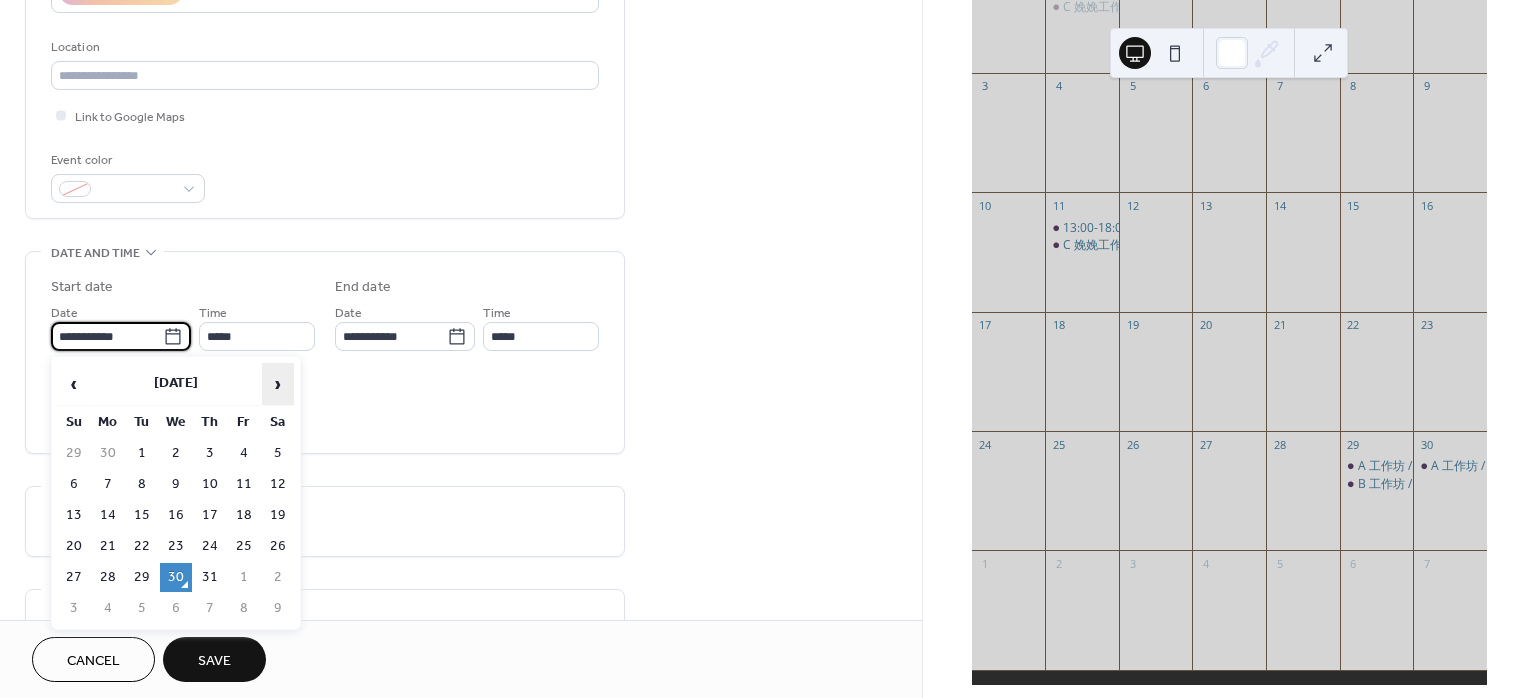click on "›" at bounding box center [278, 384] 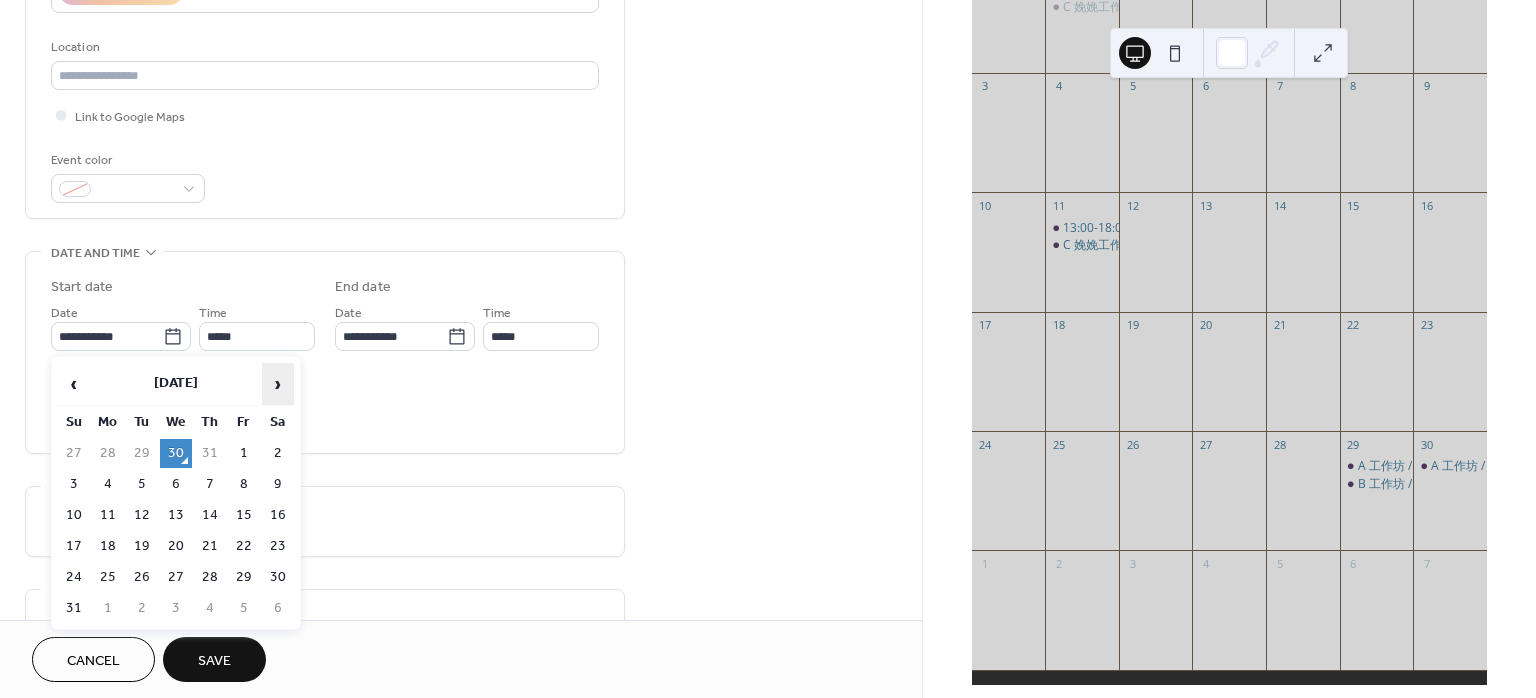 click on "›" at bounding box center [278, 384] 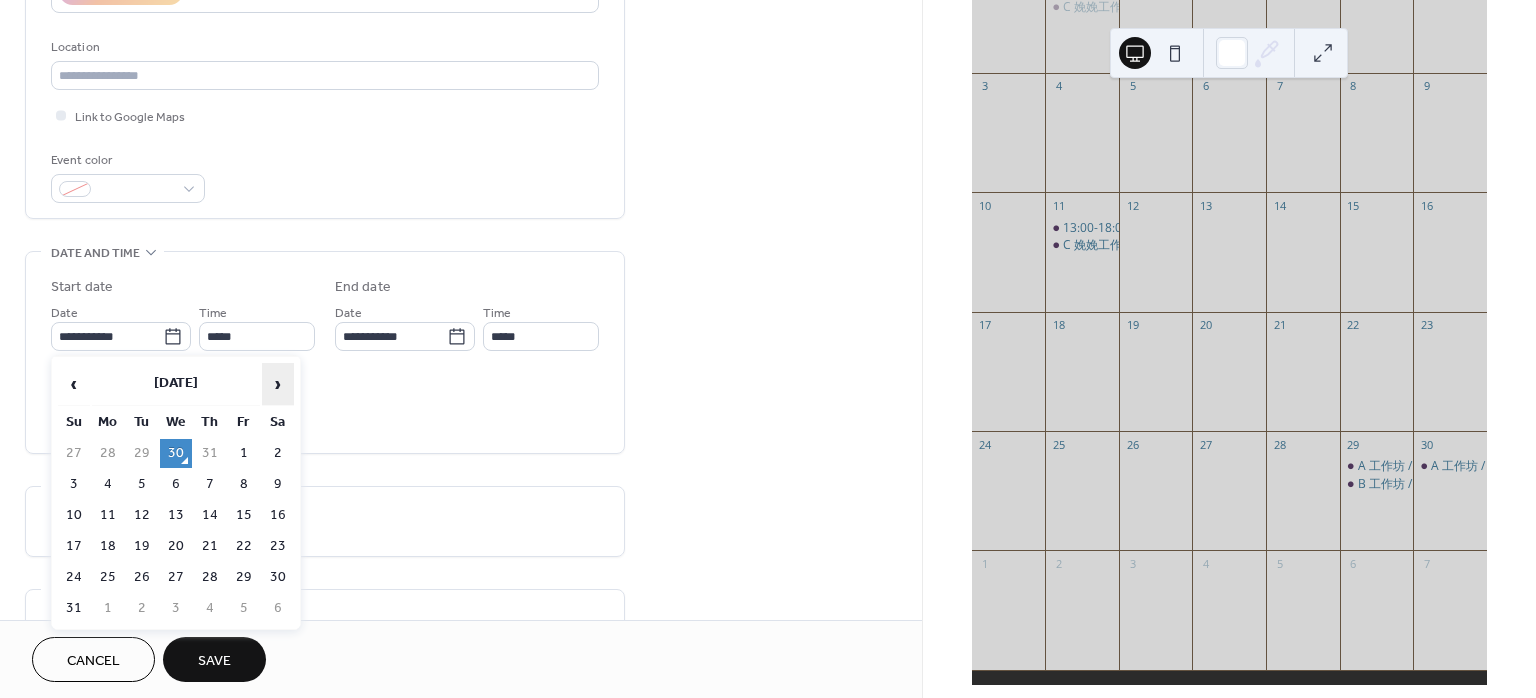 click on "›" at bounding box center (278, 384) 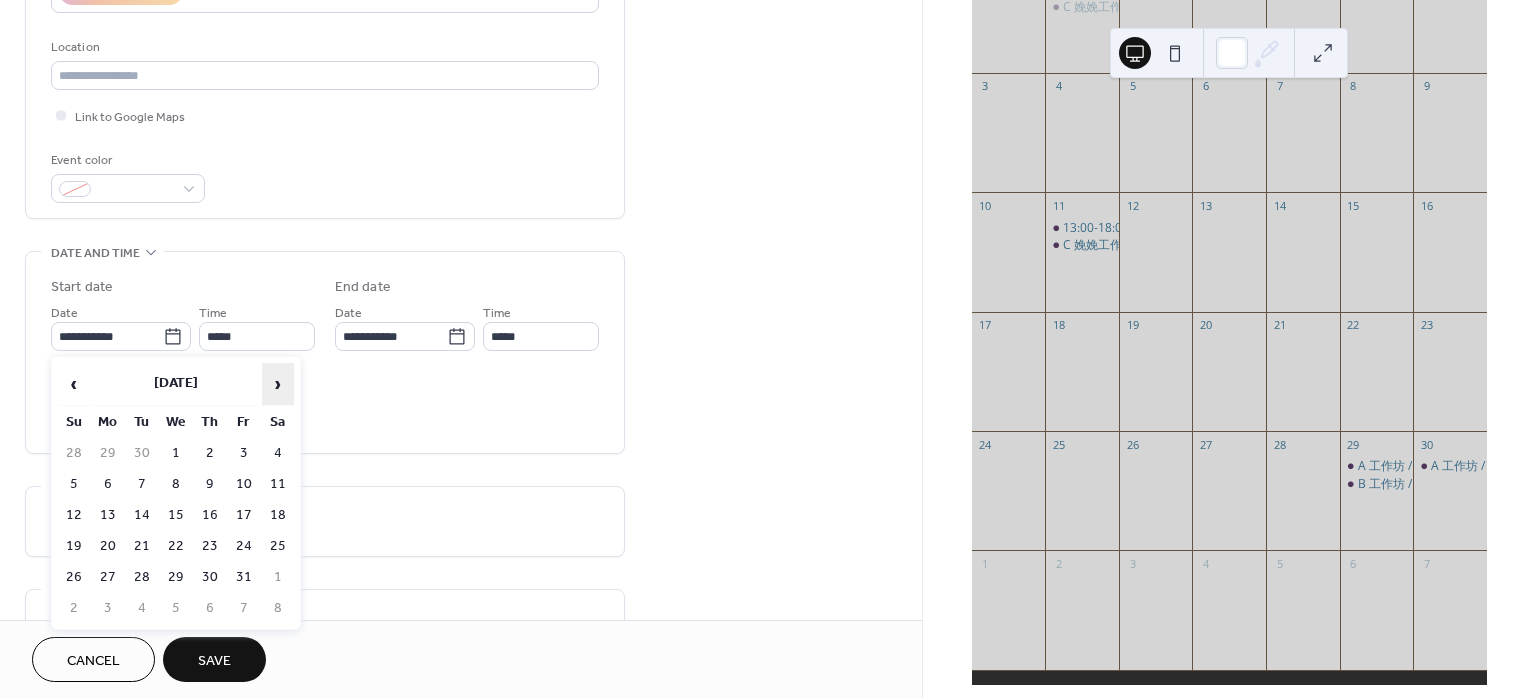 click on "›" at bounding box center [278, 384] 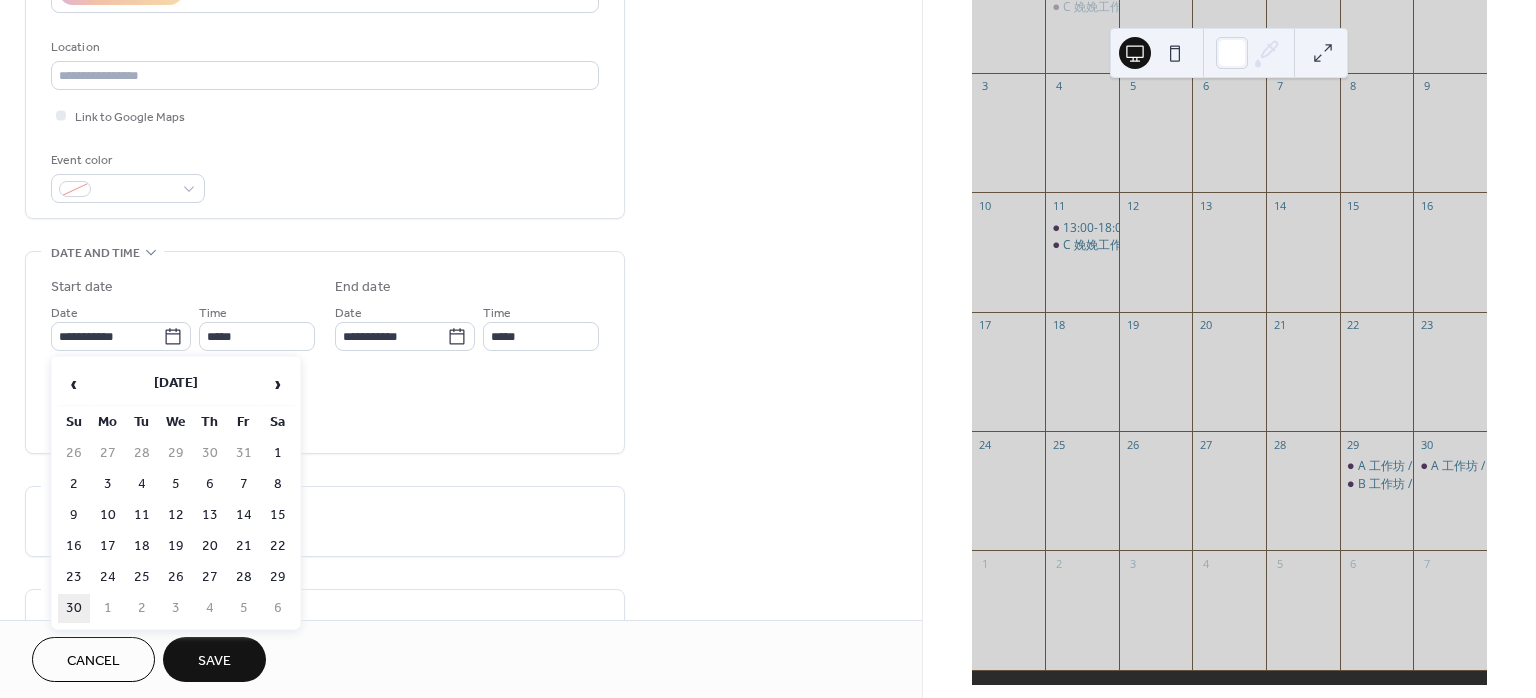 click on "30" at bounding box center (74, 608) 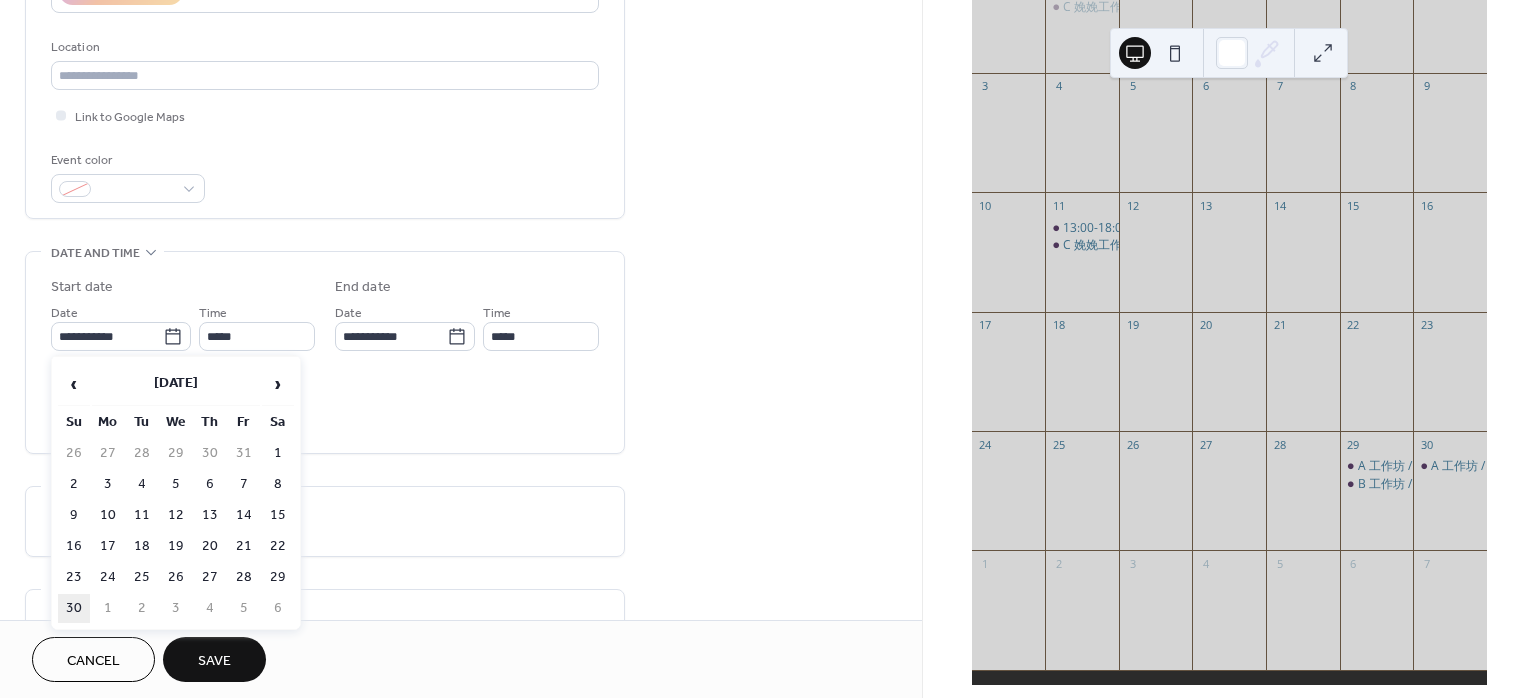 type on "**********" 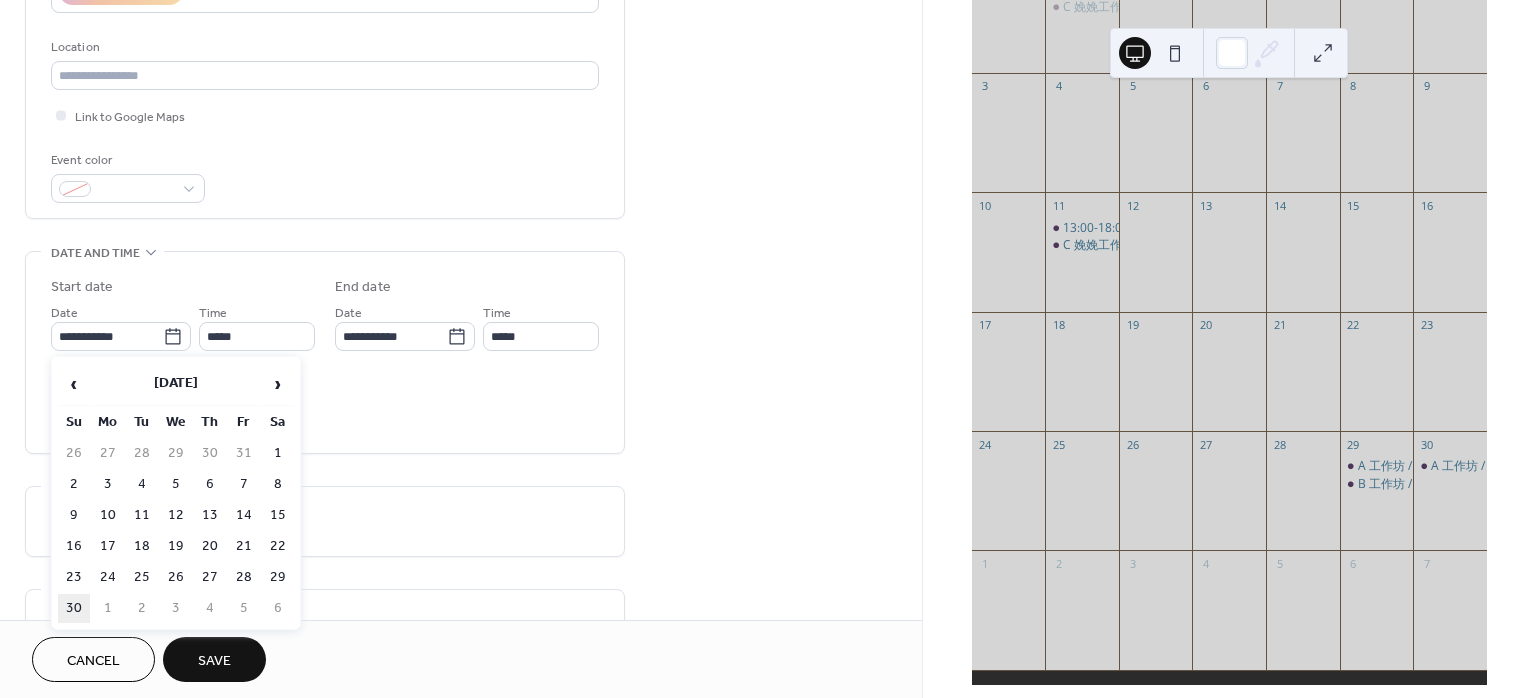 type on "**********" 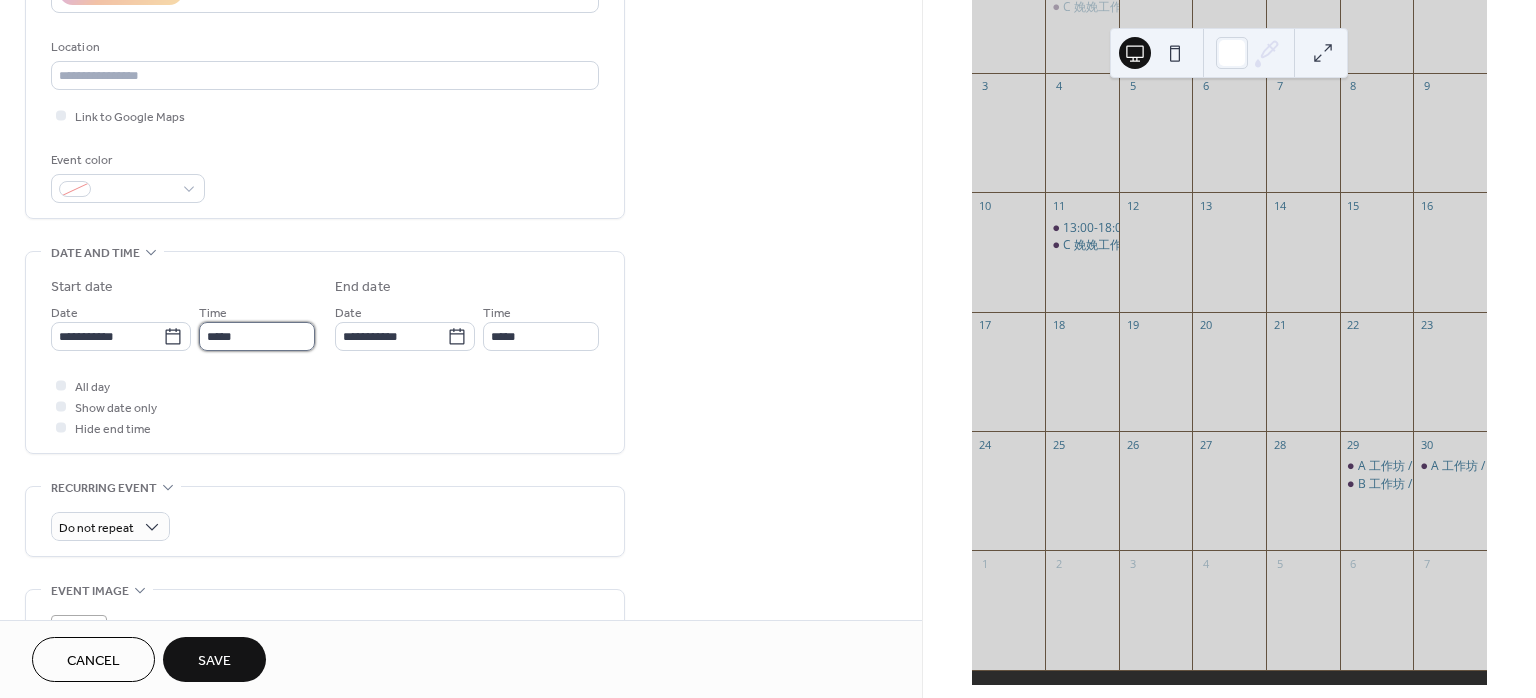 click on "*****" at bounding box center (257, 336) 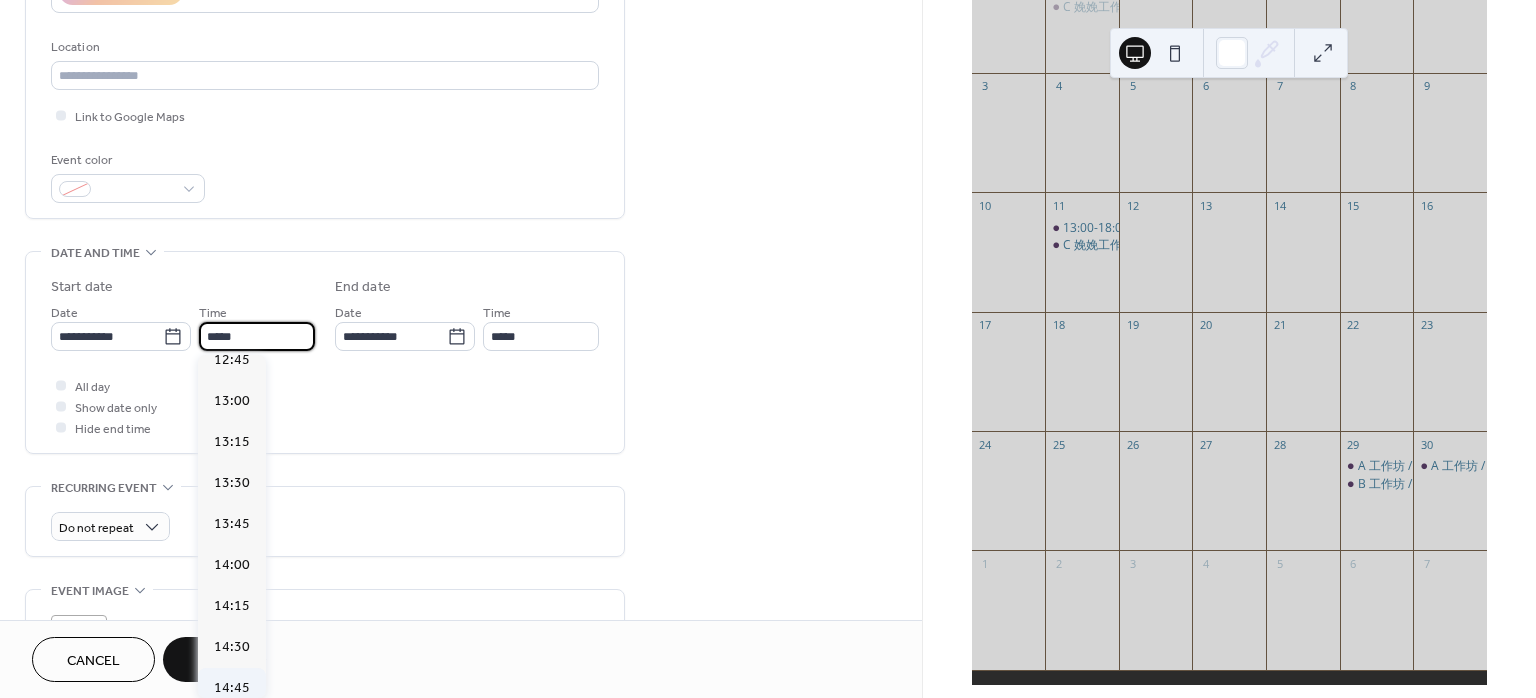 scroll, scrollTop: 2213, scrollLeft: 0, axis: vertical 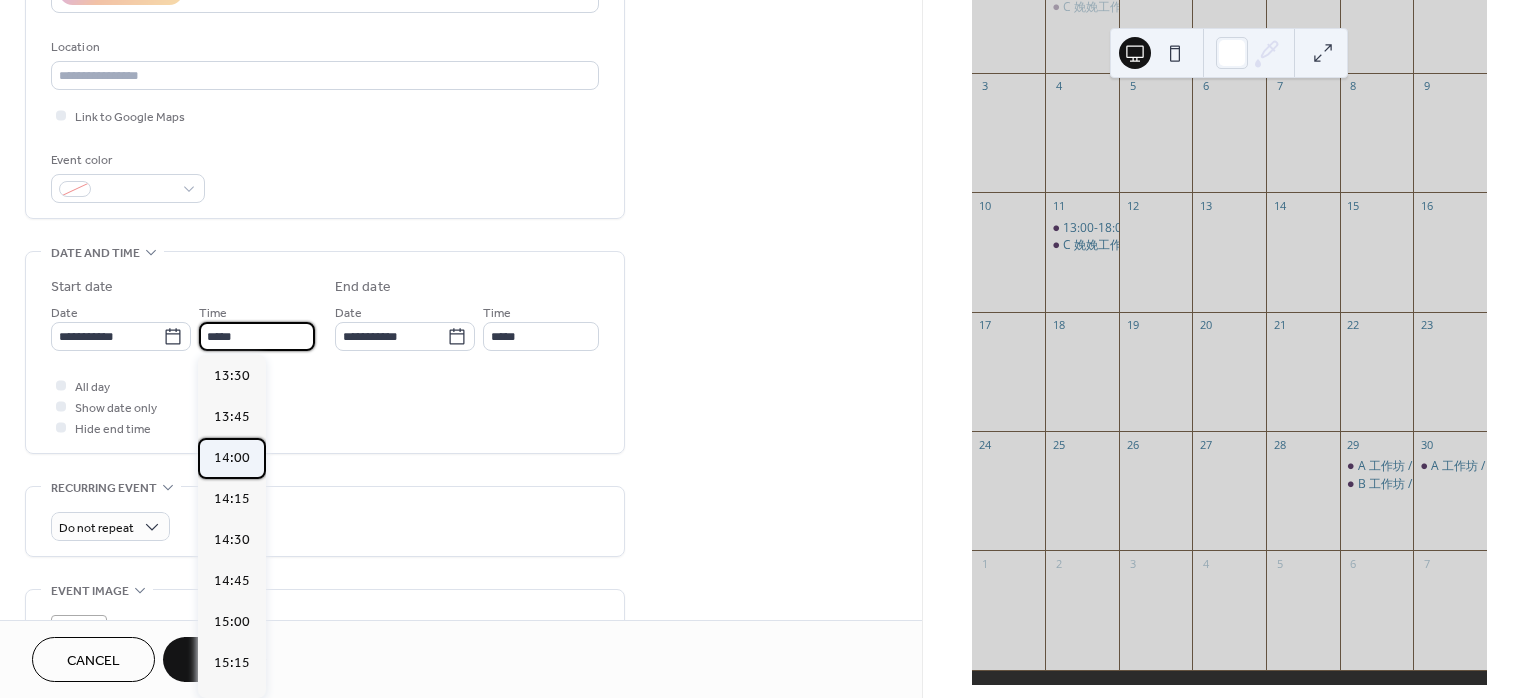 click on "14:00" at bounding box center (232, 457) 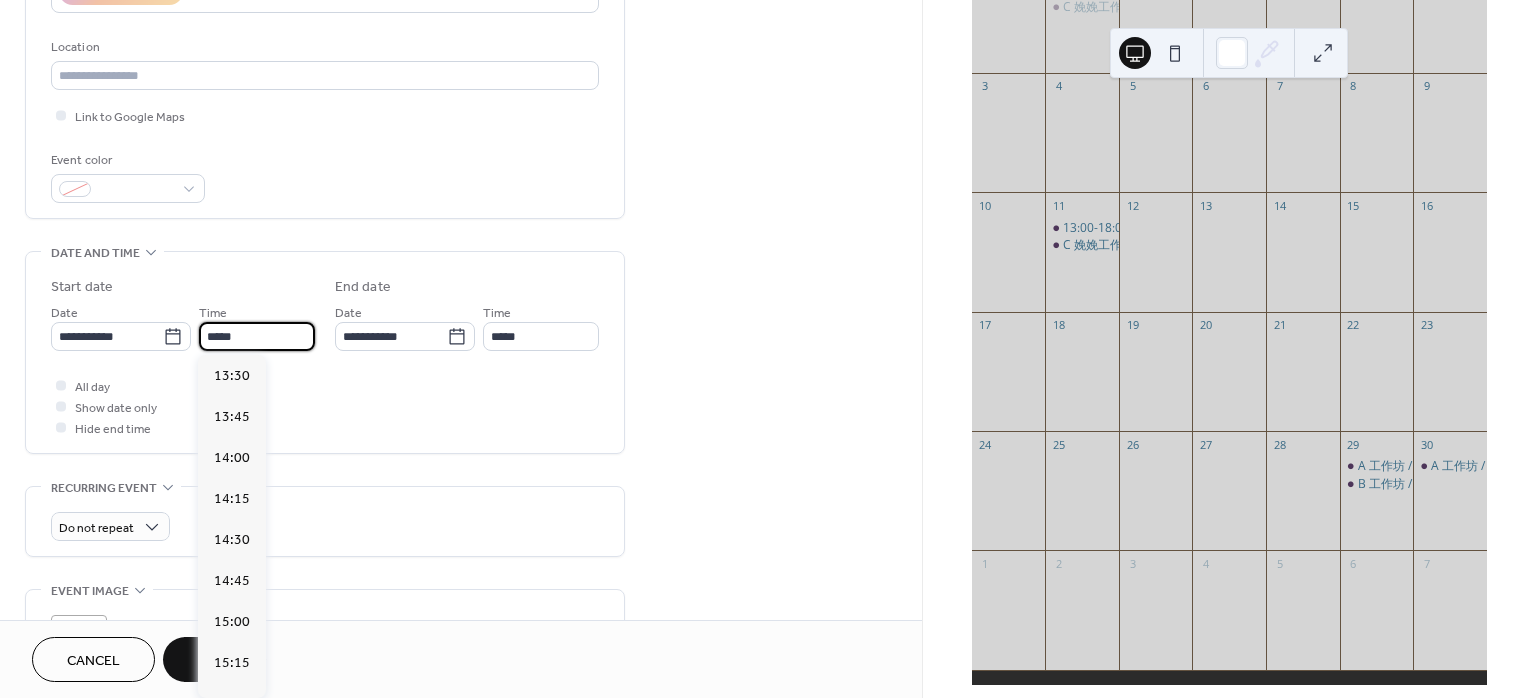 type on "*****" 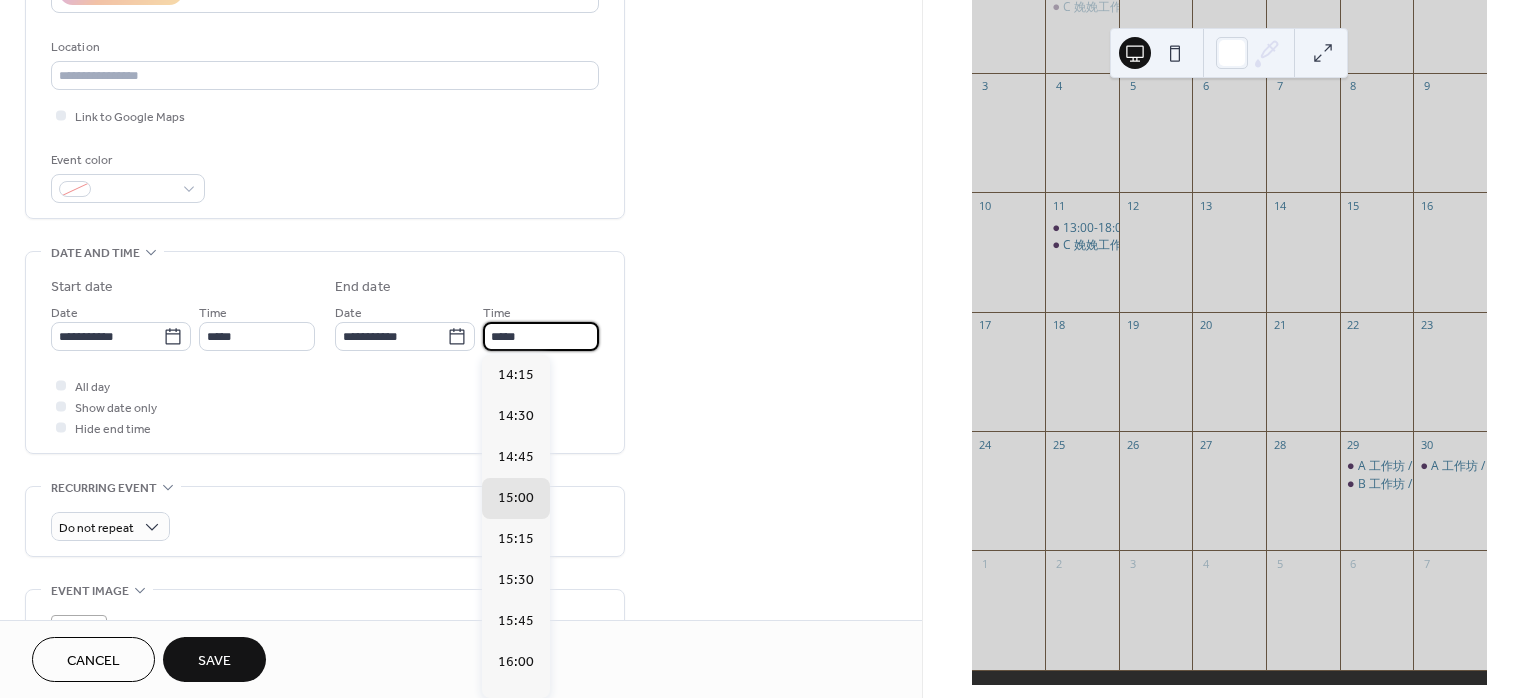 click on "*****" at bounding box center (541, 336) 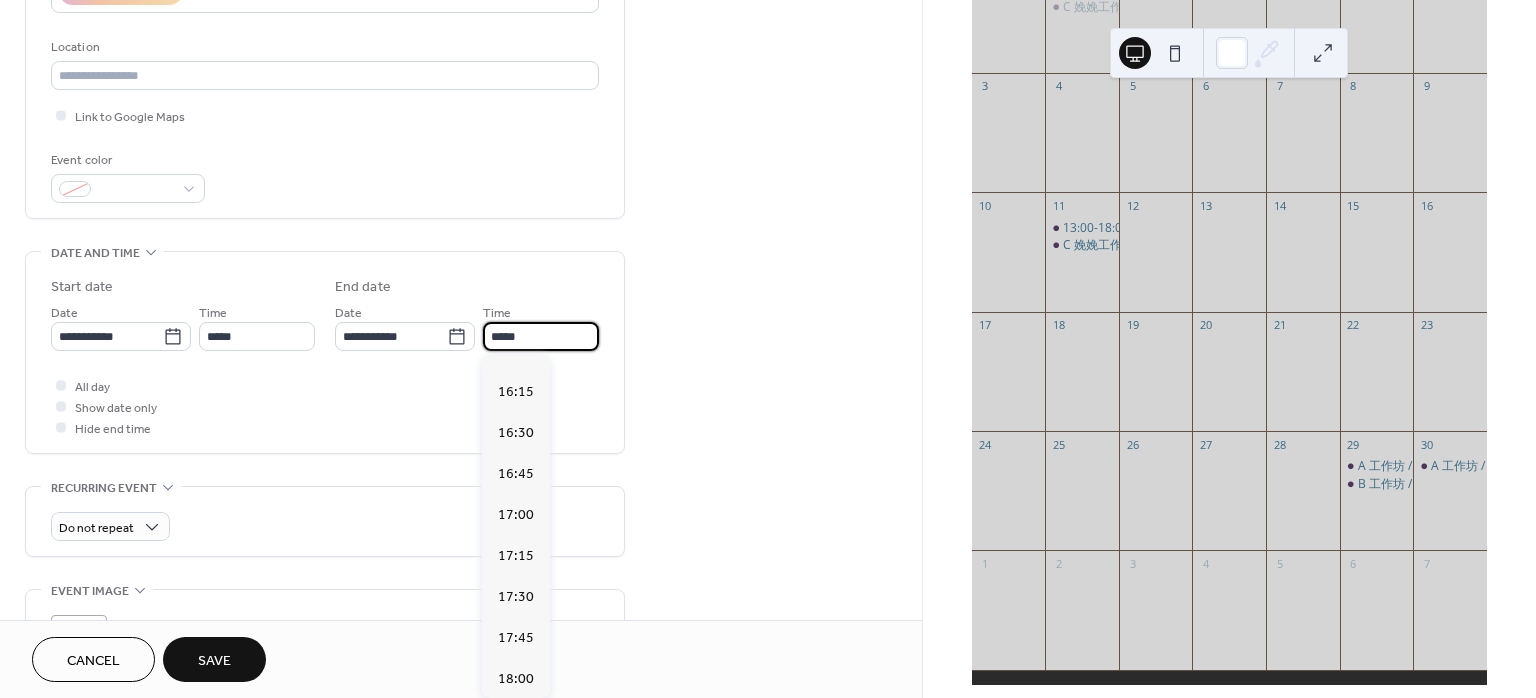 scroll, scrollTop: 400, scrollLeft: 0, axis: vertical 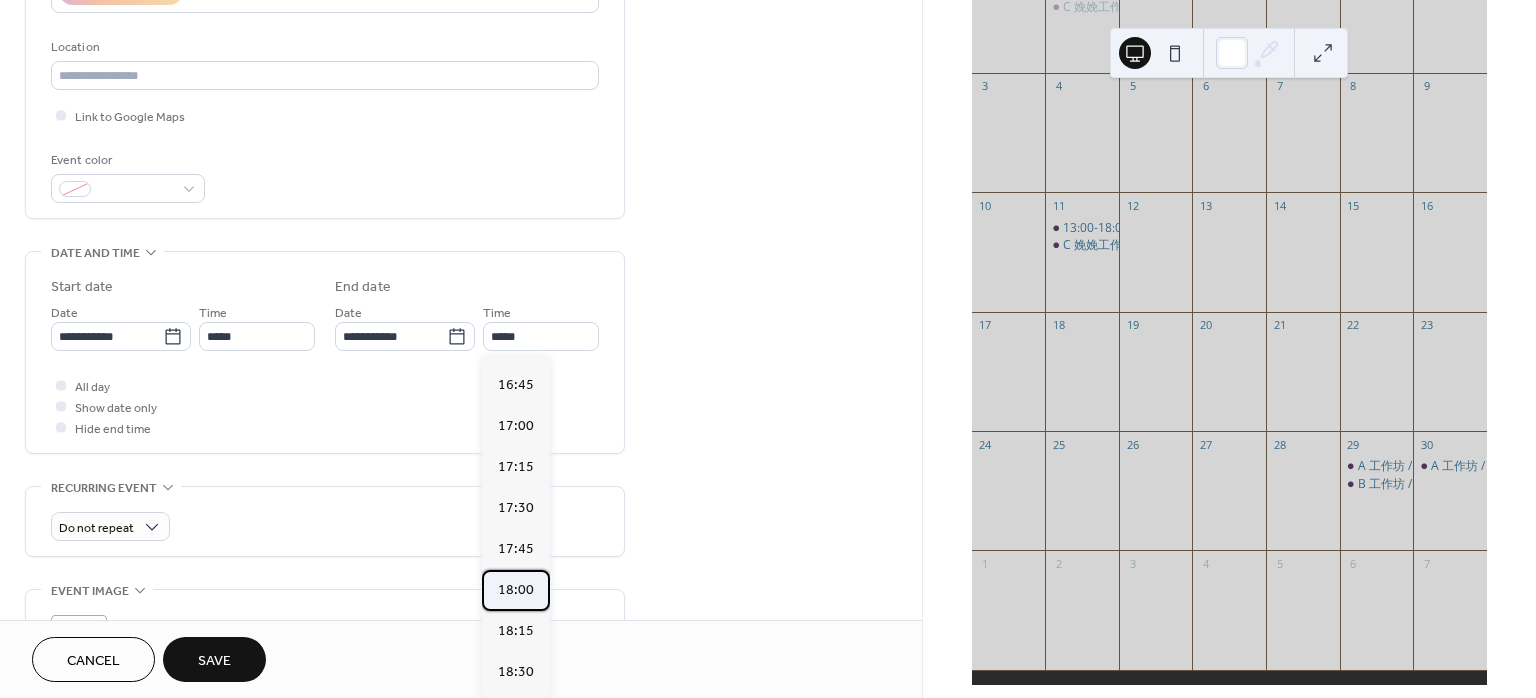 click on "18:00" at bounding box center (516, 589) 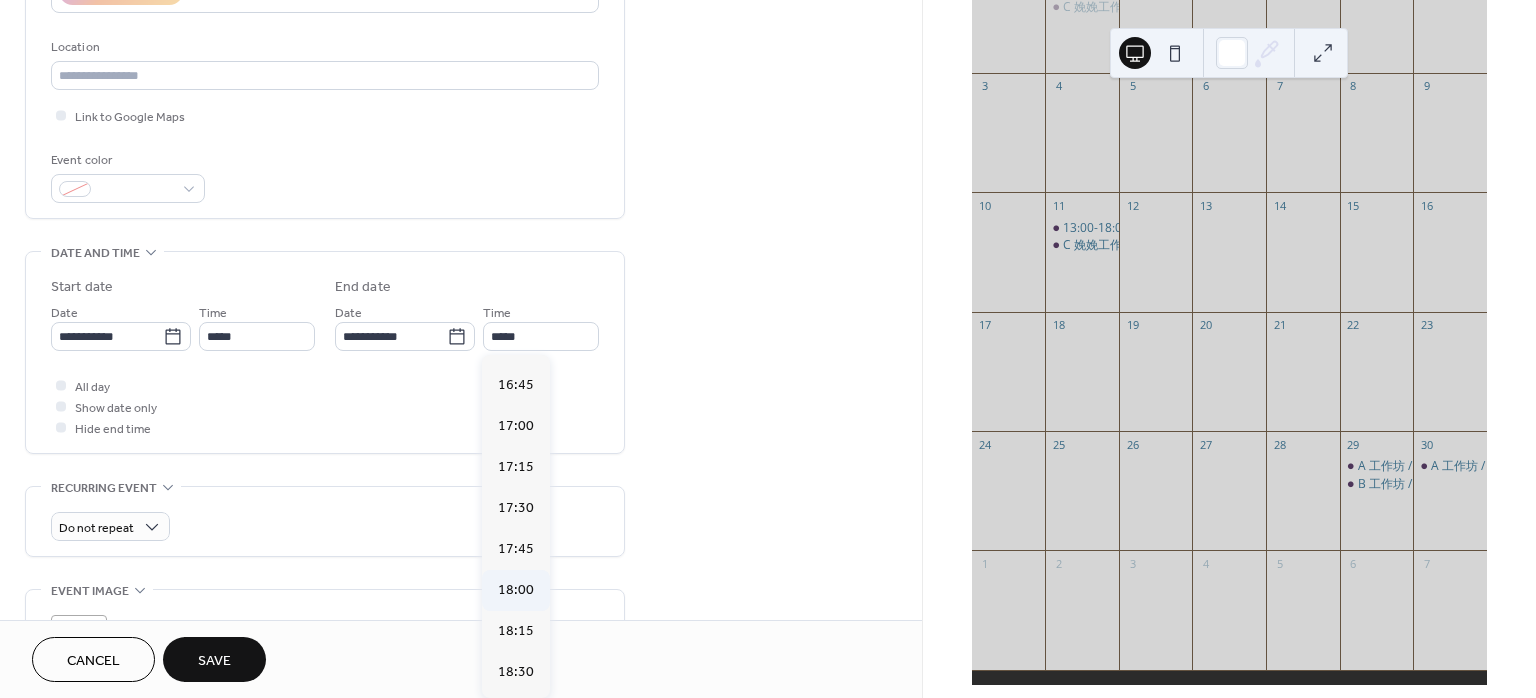 type on "*****" 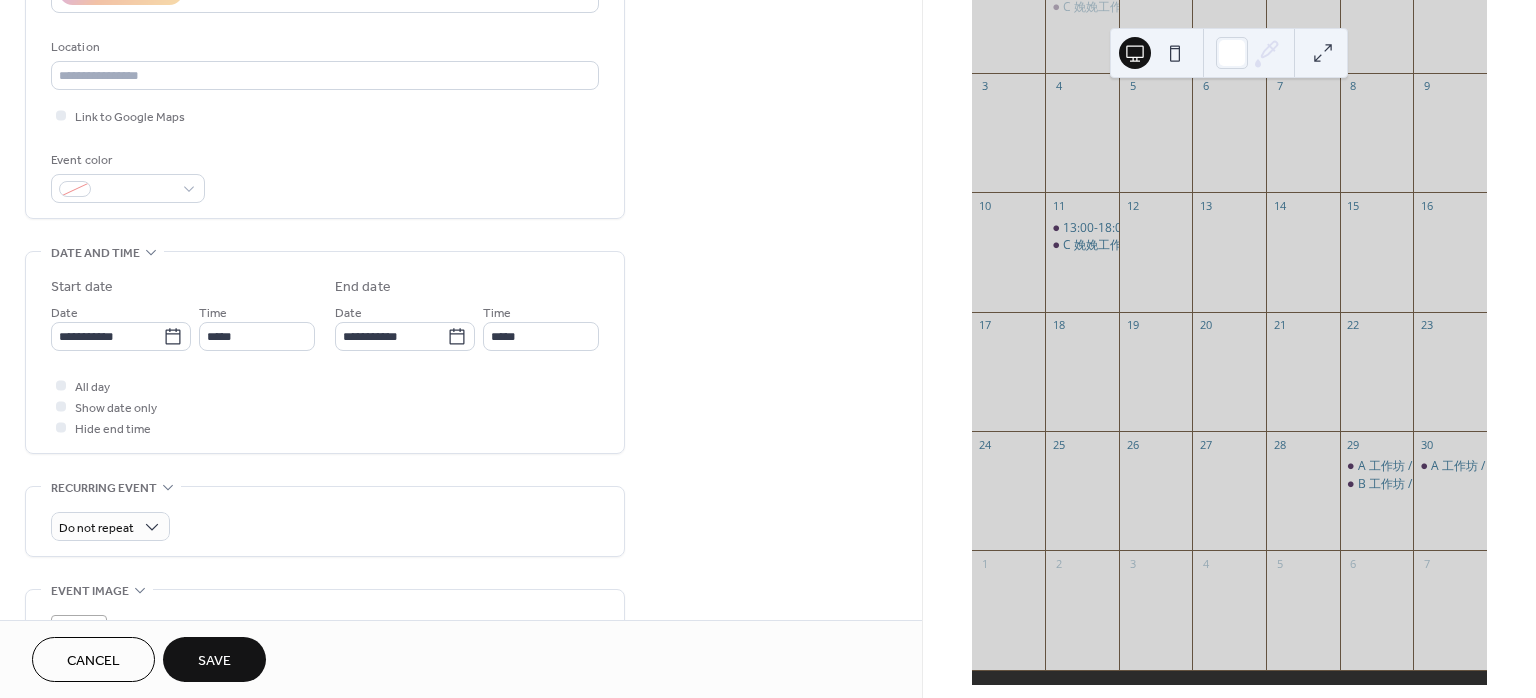 click on "Save" at bounding box center (214, 661) 